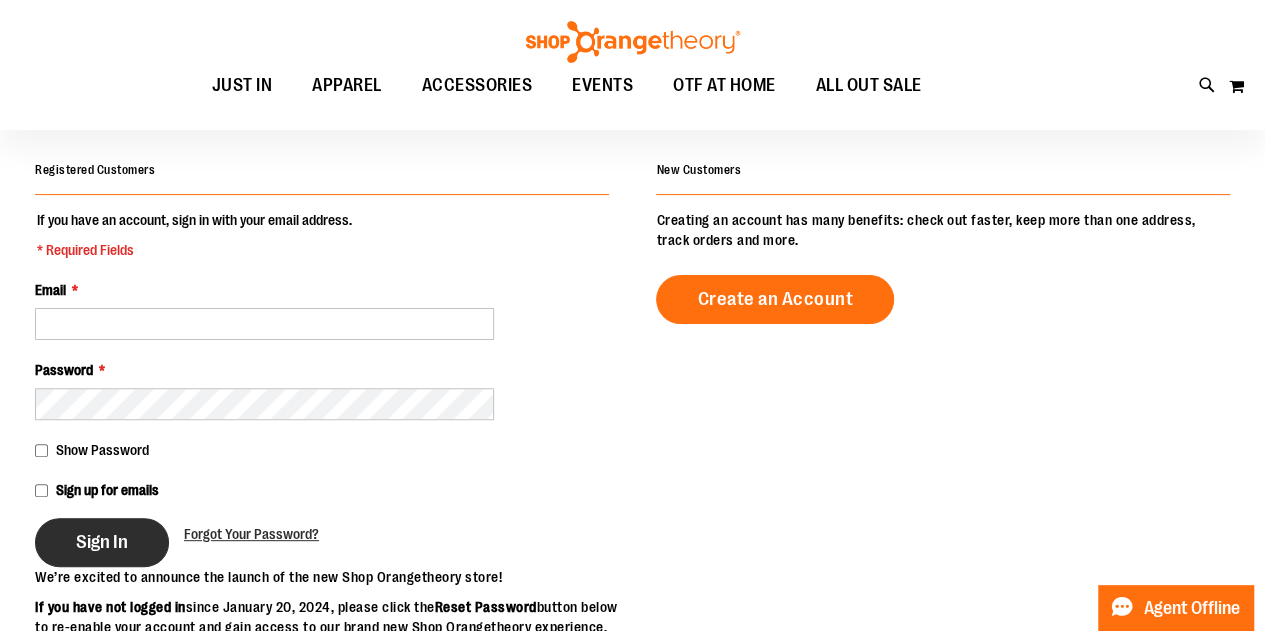 scroll, scrollTop: 127, scrollLeft: 0, axis: vertical 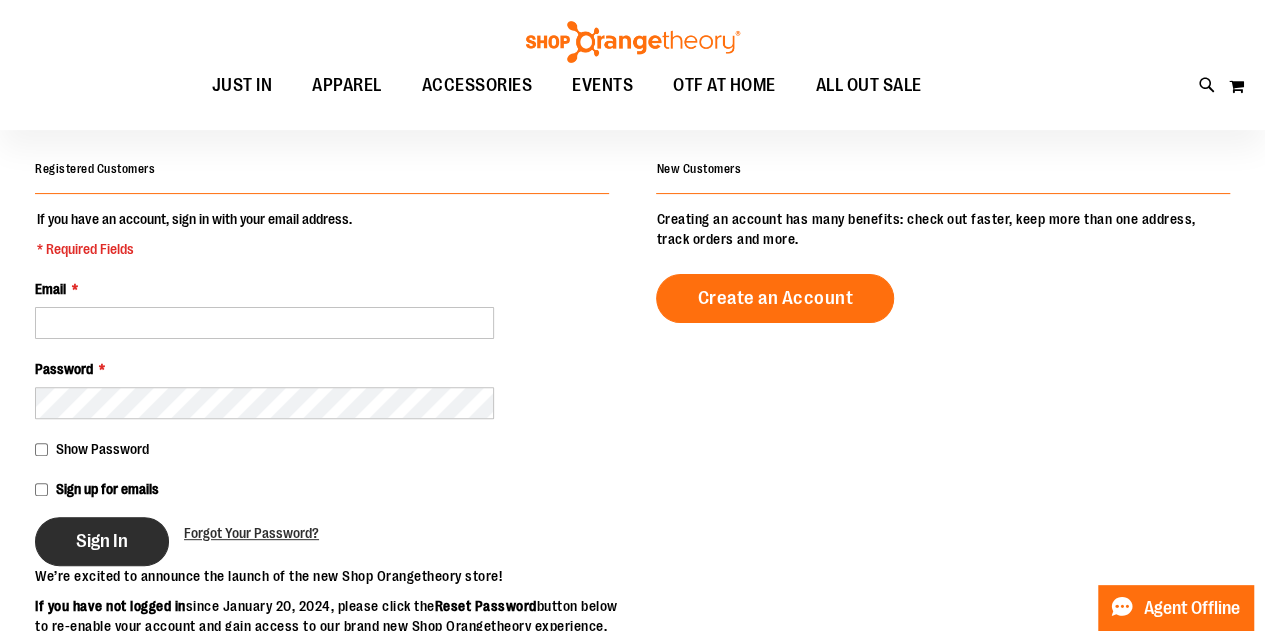 type on "**********" 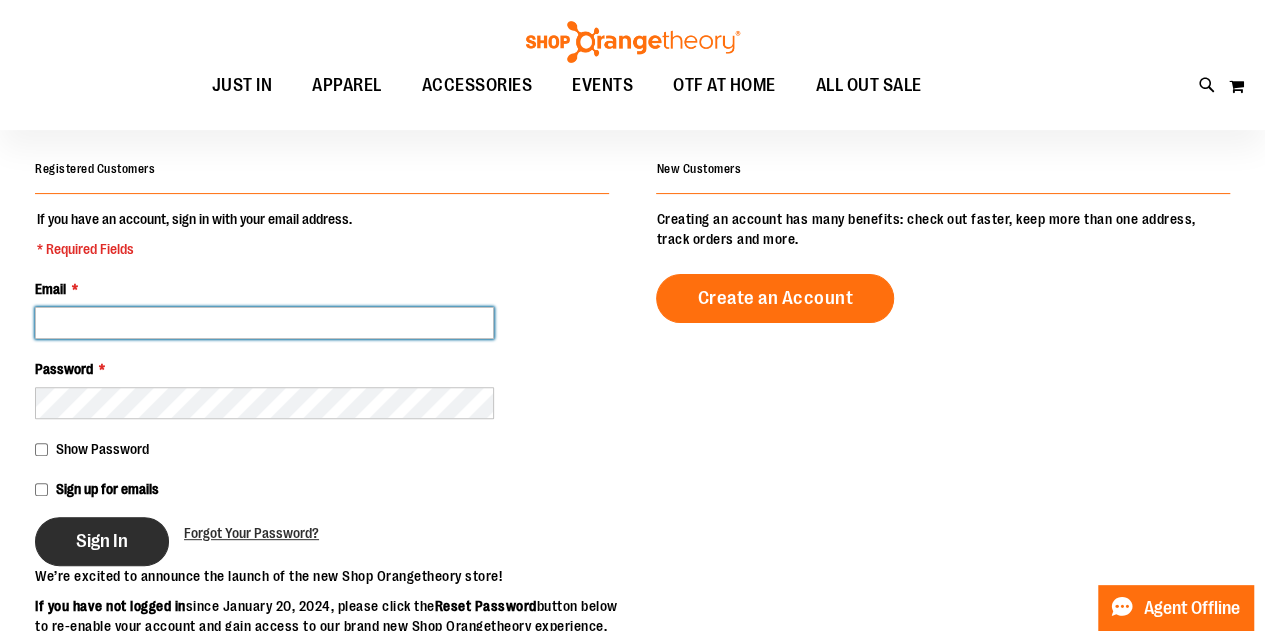 type on "**********" 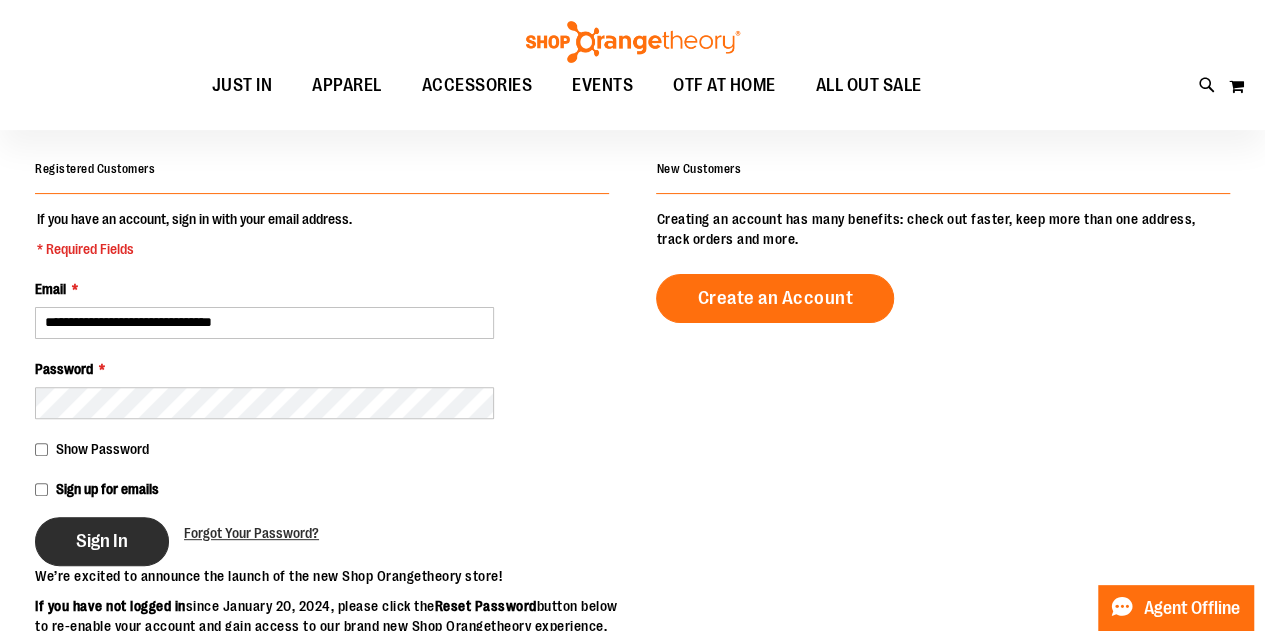 click on "Sign In" at bounding box center (102, 541) 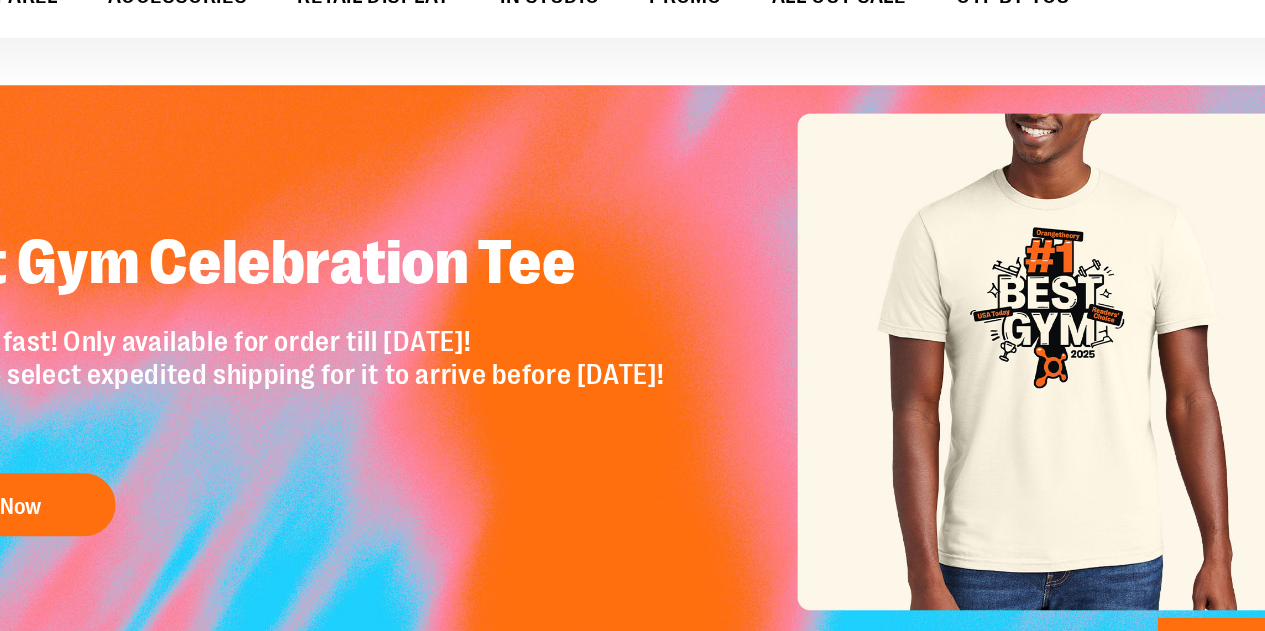 scroll, scrollTop: 47, scrollLeft: 0, axis: vertical 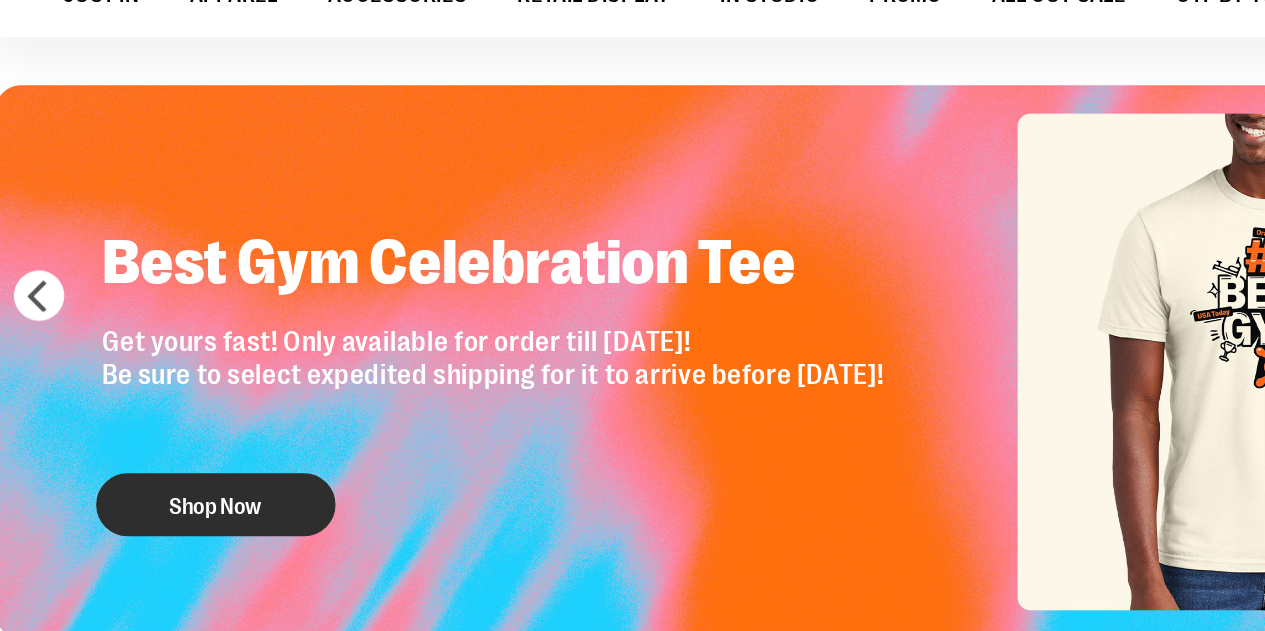 type on "**********" 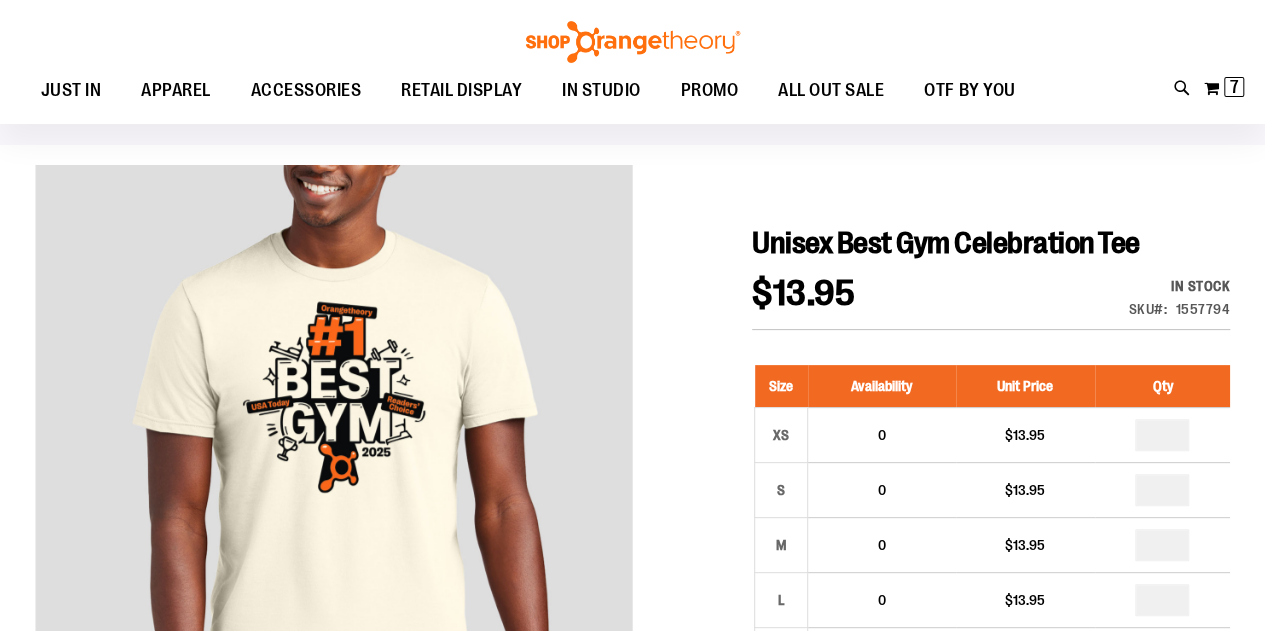 scroll, scrollTop: 130, scrollLeft: 0, axis: vertical 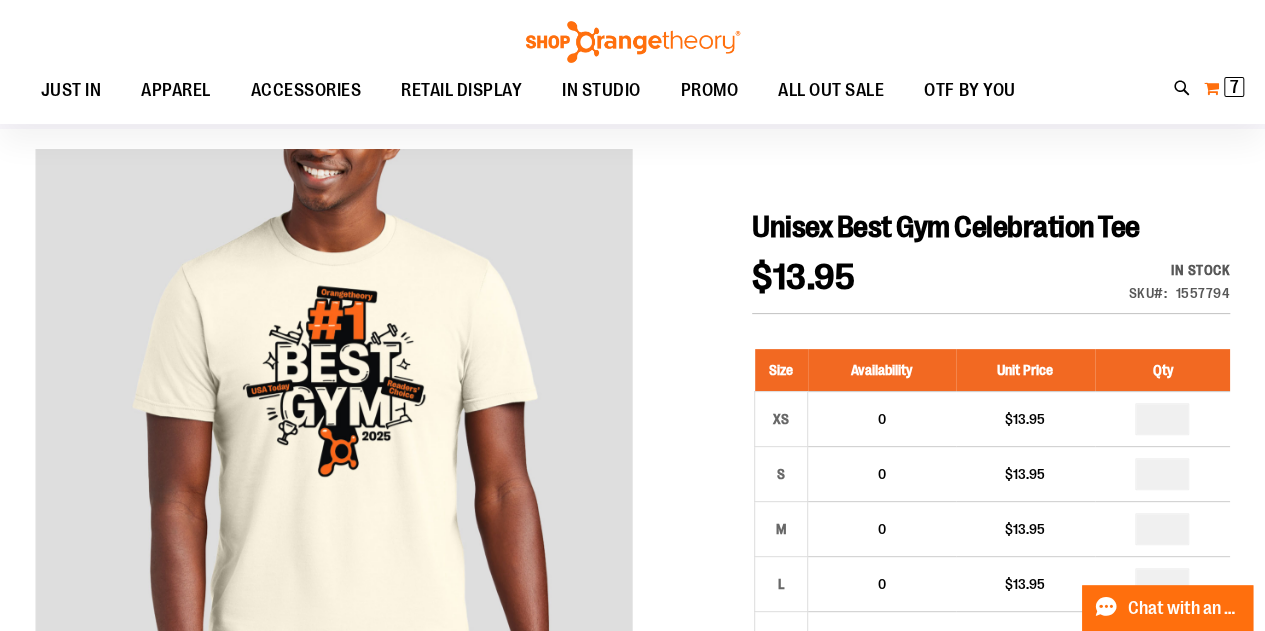 type on "**********" 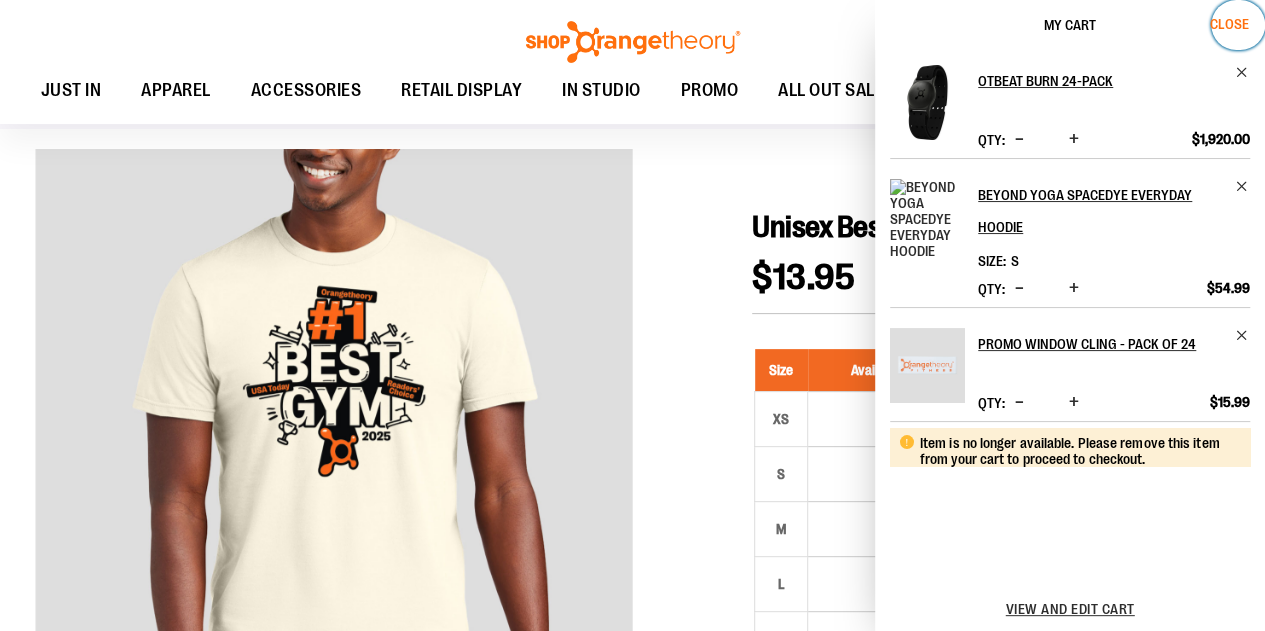 click on "Close" at bounding box center (1229, 24) 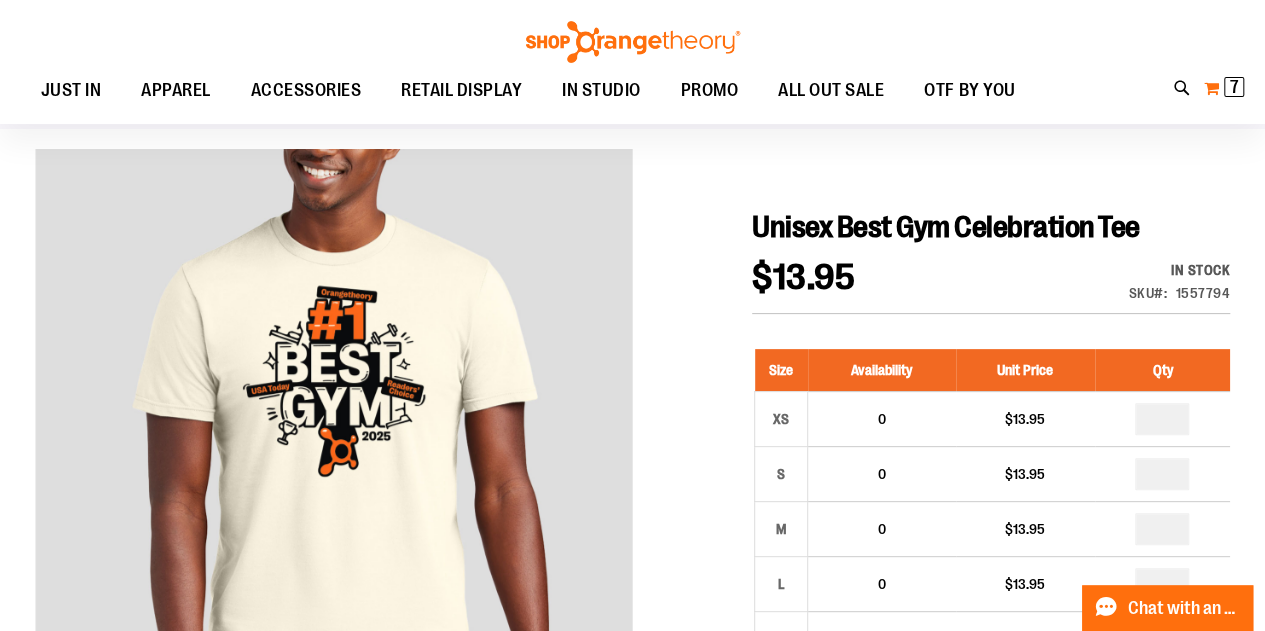 click on "7
7
items" at bounding box center (1234, 87) 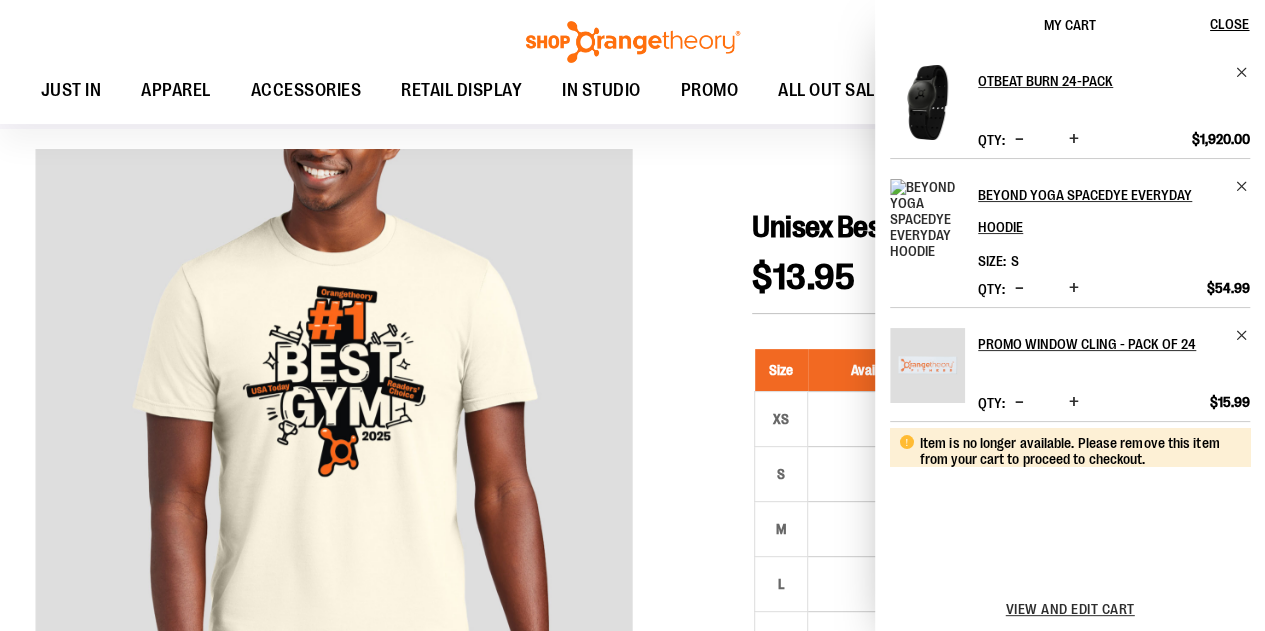 scroll, scrollTop: 115, scrollLeft: 0, axis: vertical 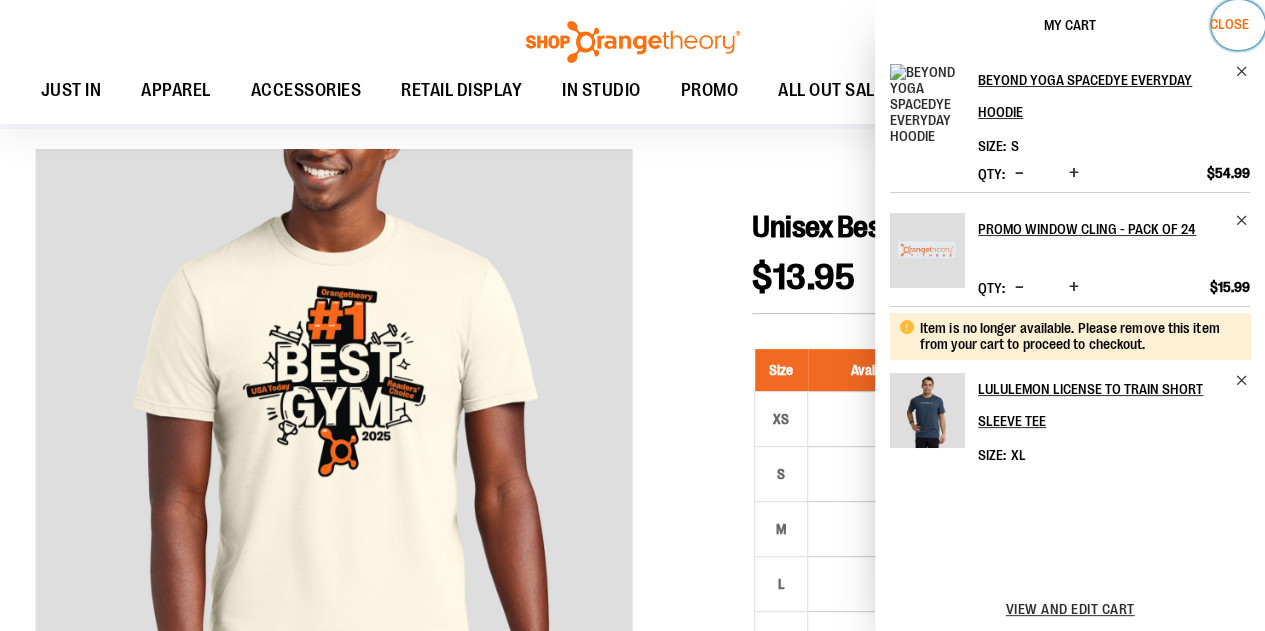 click on "Close" at bounding box center [1229, 24] 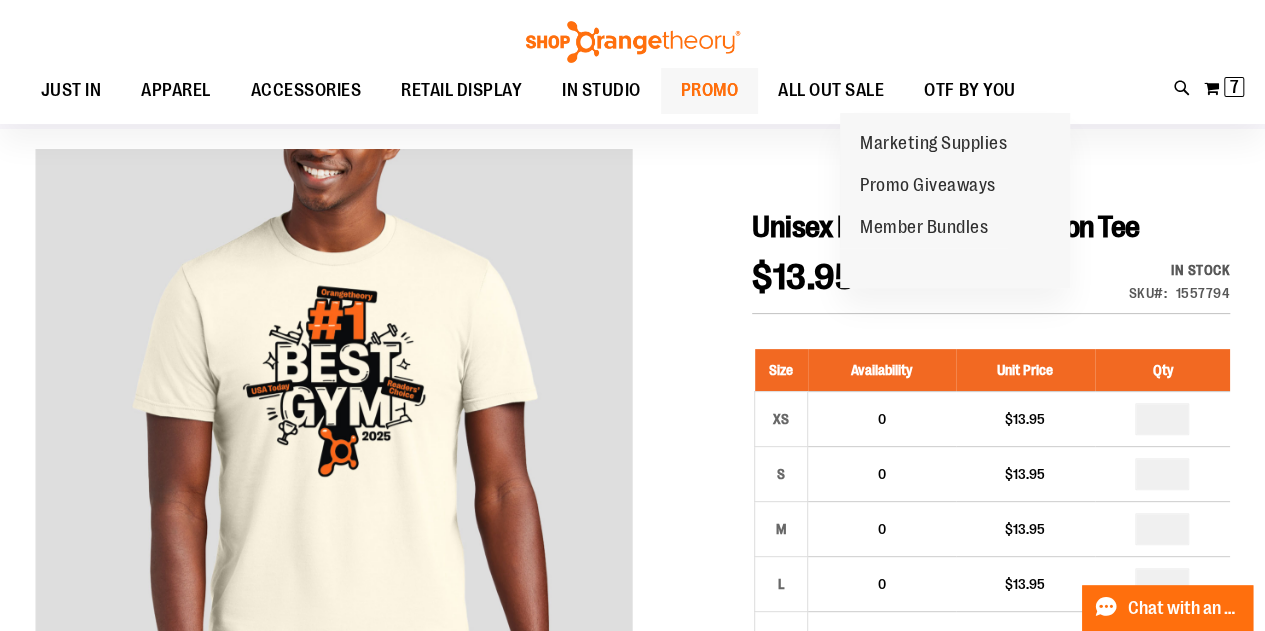 click on "PROMO" at bounding box center (710, 90) 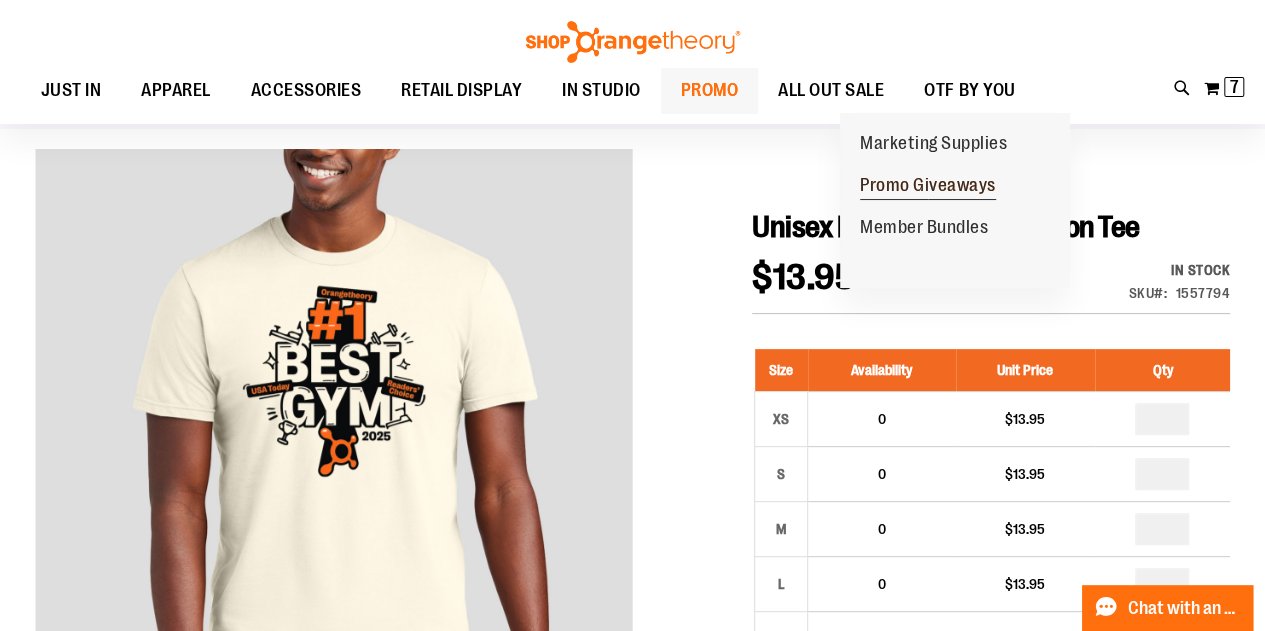 click on "Promo Giveaways" at bounding box center [928, 187] 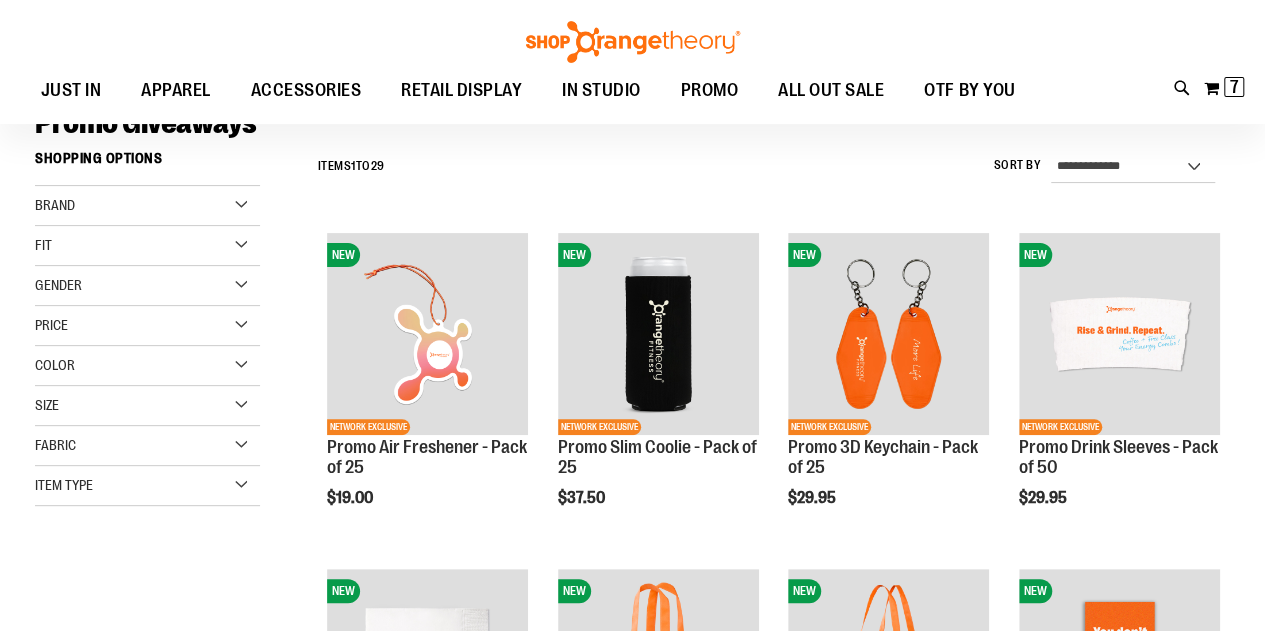 scroll, scrollTop: 164, scrollLeft: 0, axis: vertical 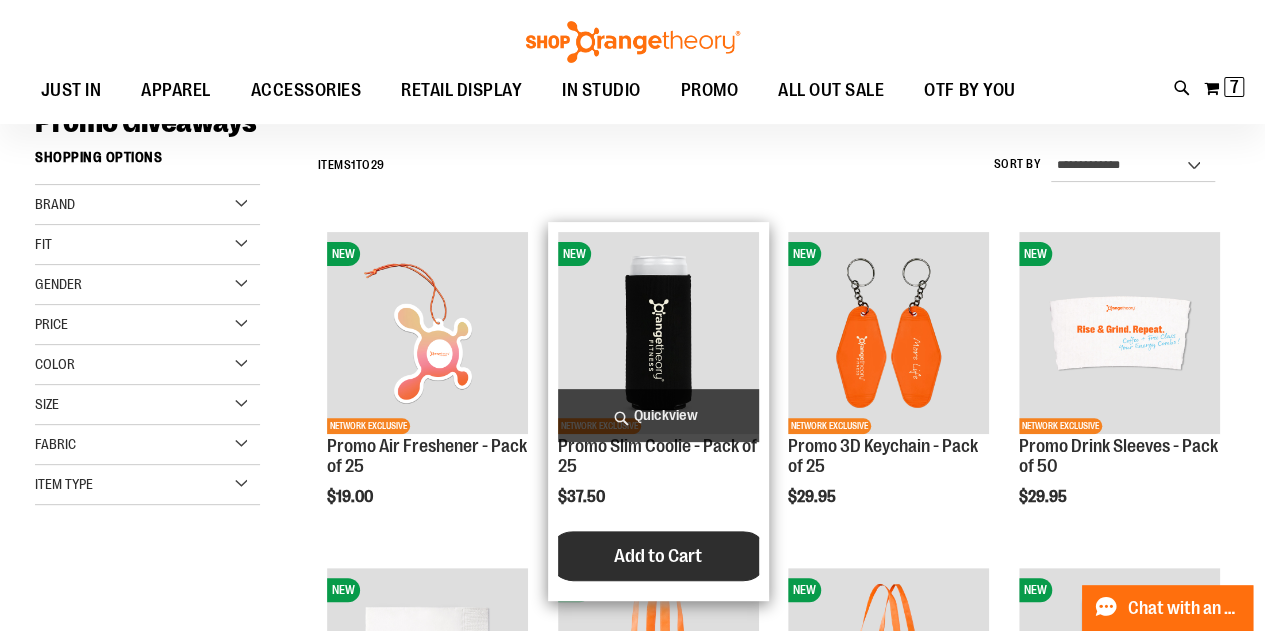 type on "**********" 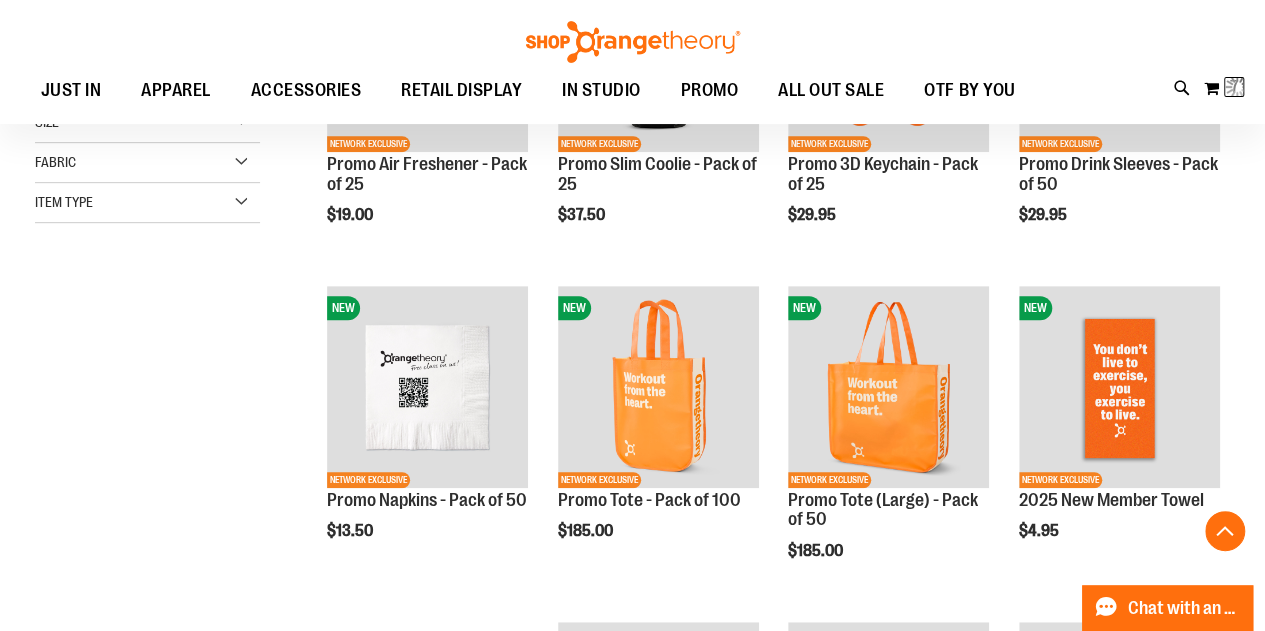 scroll, scrollTop: 551, scrollLeft: 0, axis: vertical 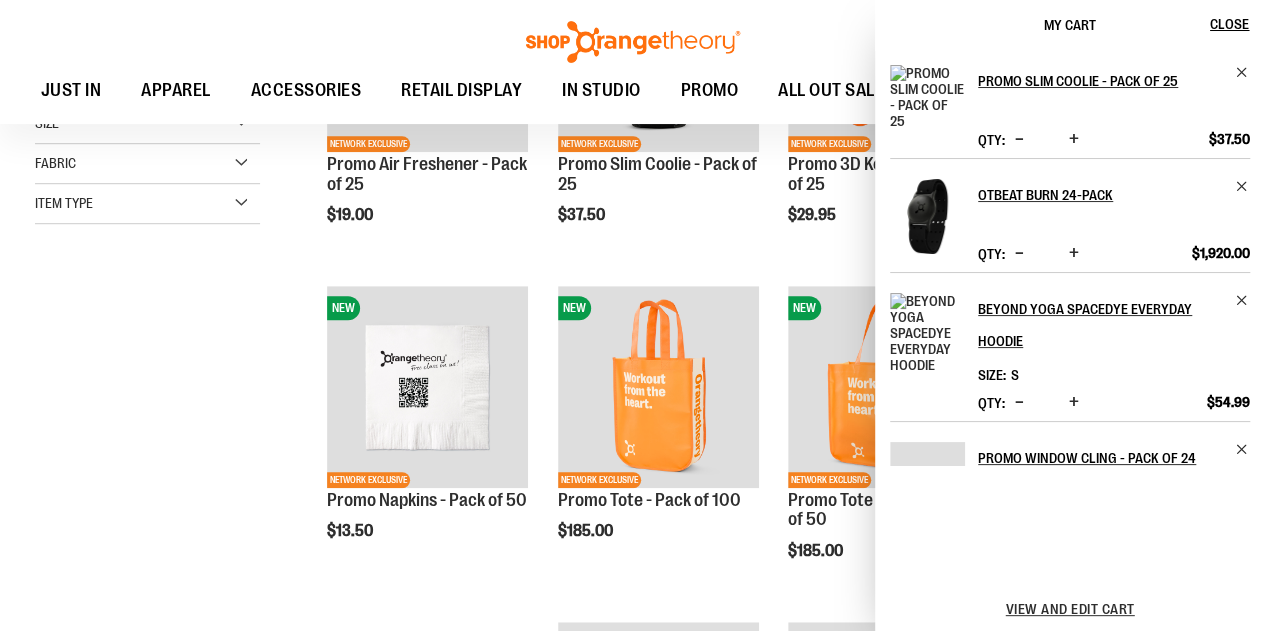 click on "**********" at bounding box center (632, 463) 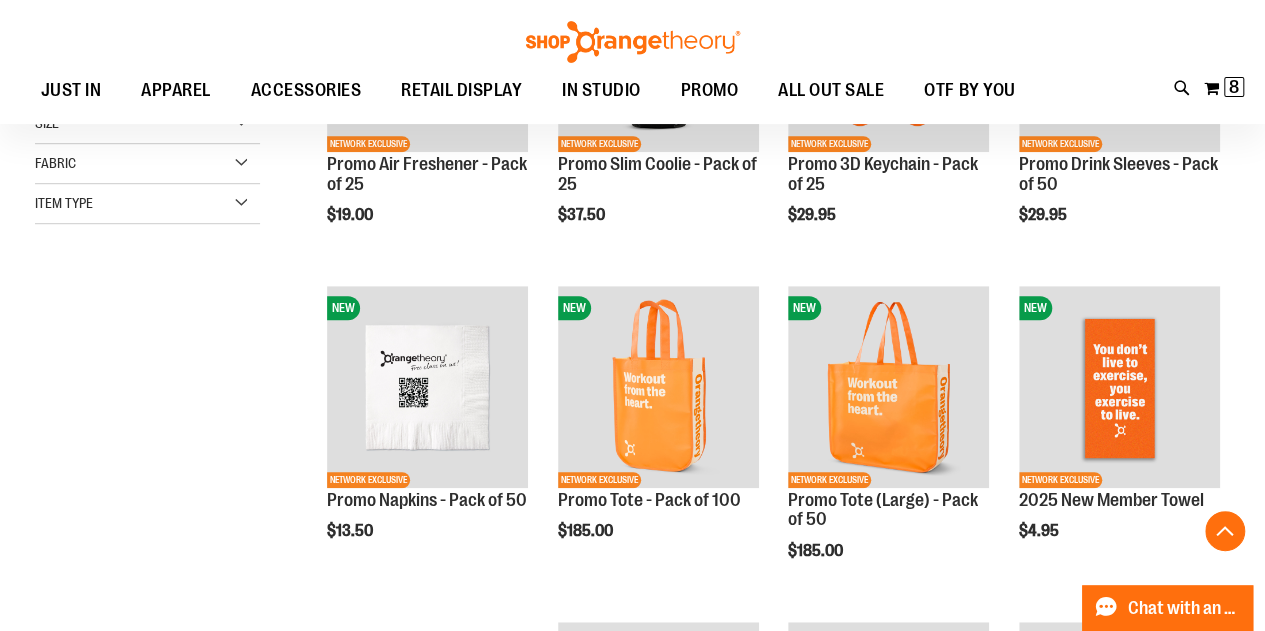 scroll, scrollTop: 631, scrollLeft: 0, axis: vertical 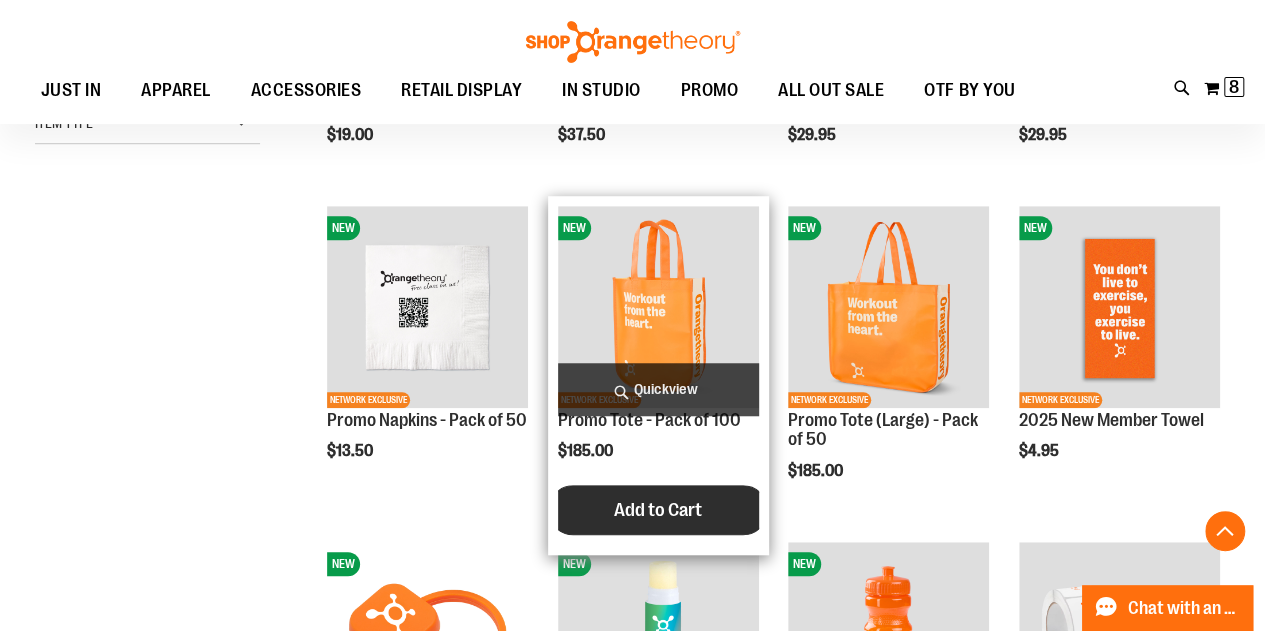 click on "Add to Cart" at bounding box center [658, 510] 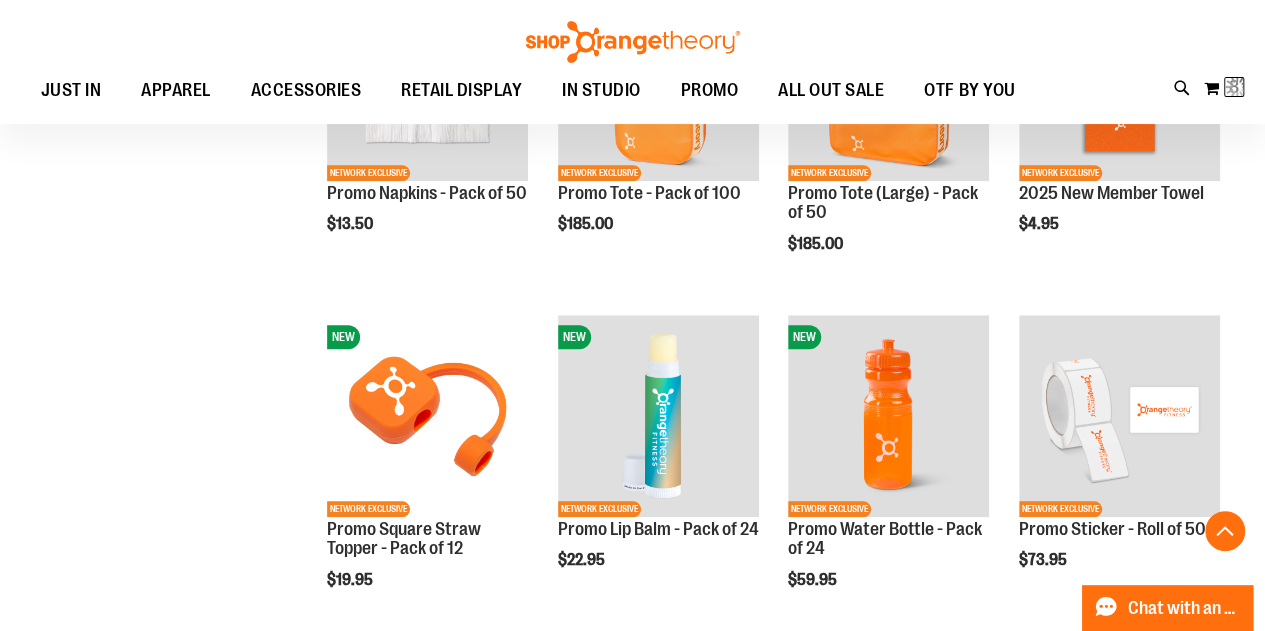 scroll, scrollTop: 961, scrollLeft: 0, axis: vertical 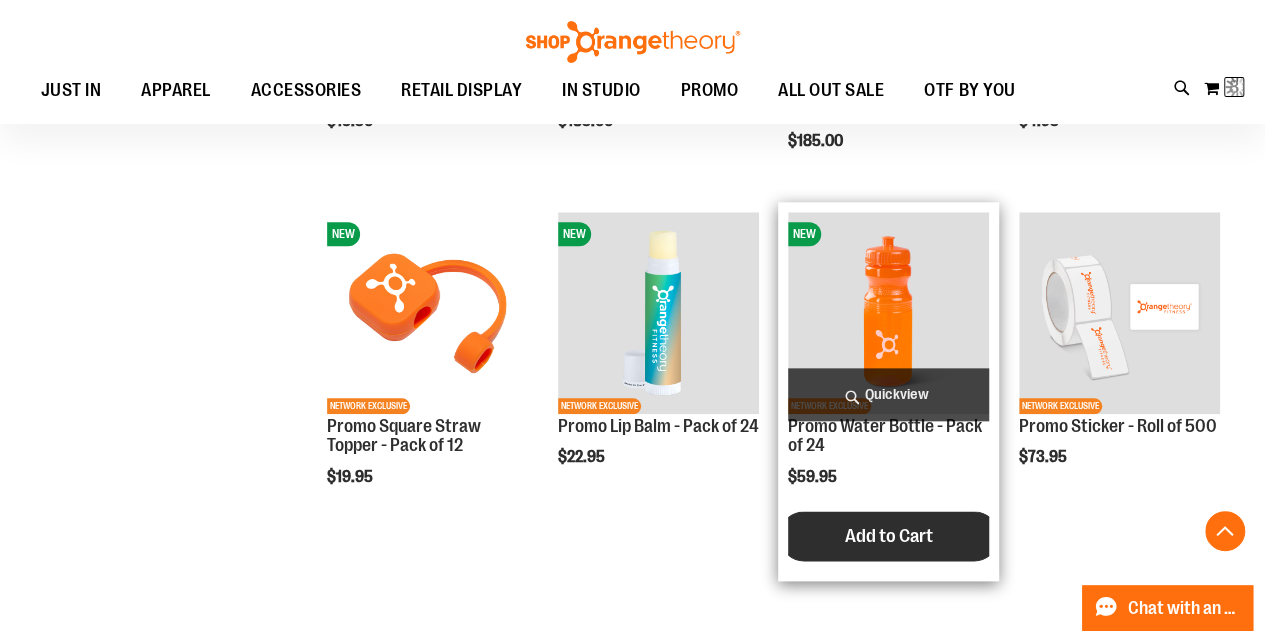 click on "Add to Cart" at bounding box center (889, 536) 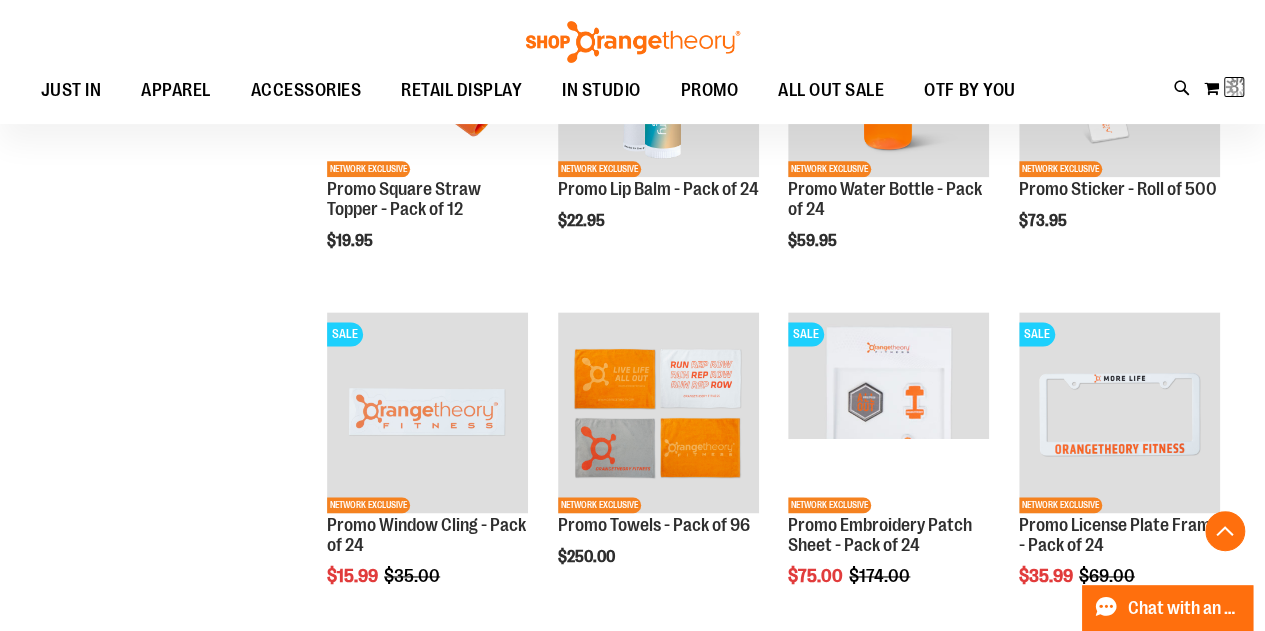 scroll, scrollTop: 1201, scrollLeft: 0, axis: vertical 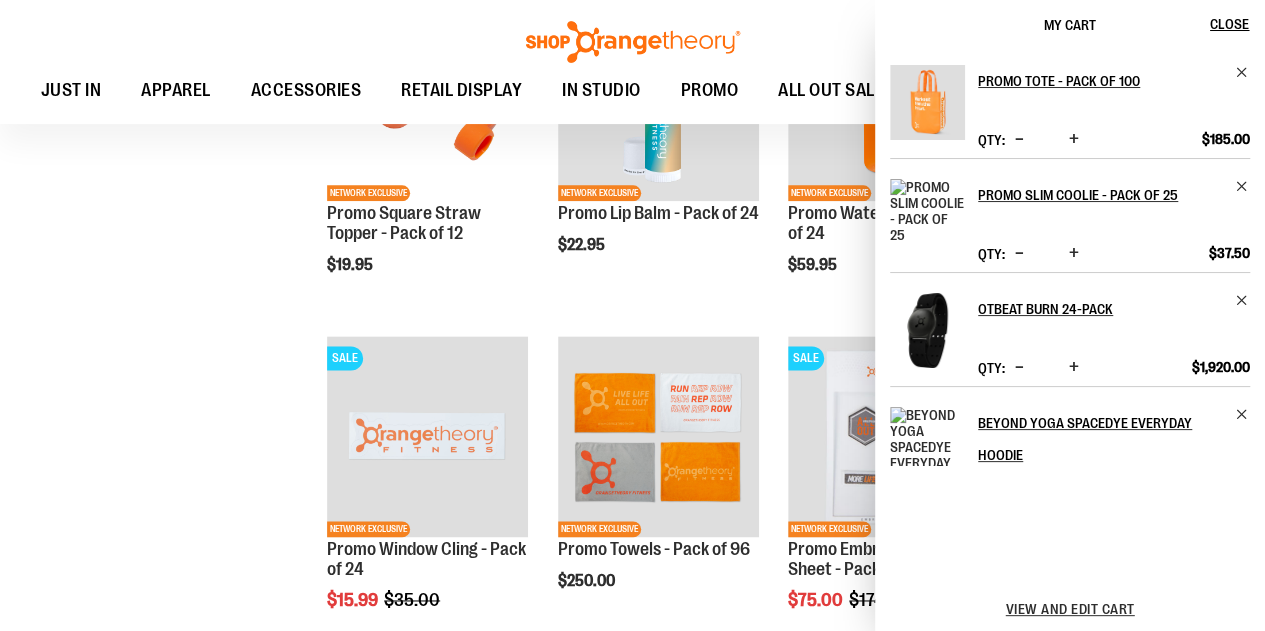 click at bounding box center (1074, 253) 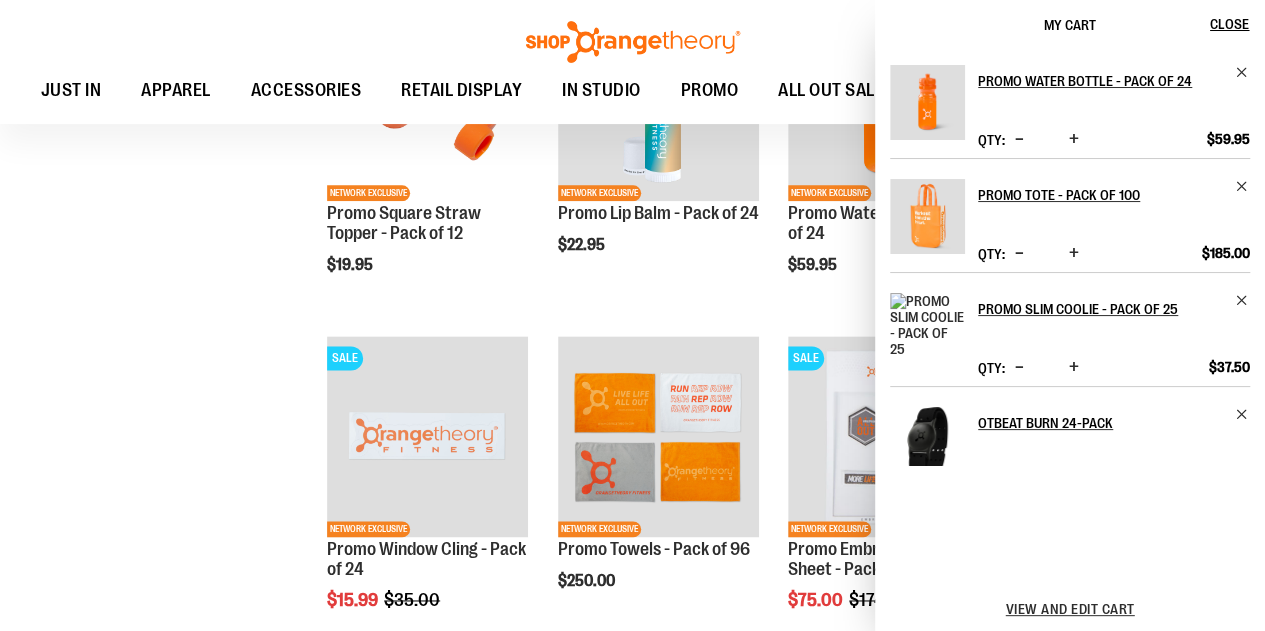 click at bounding box center [1114, 230] 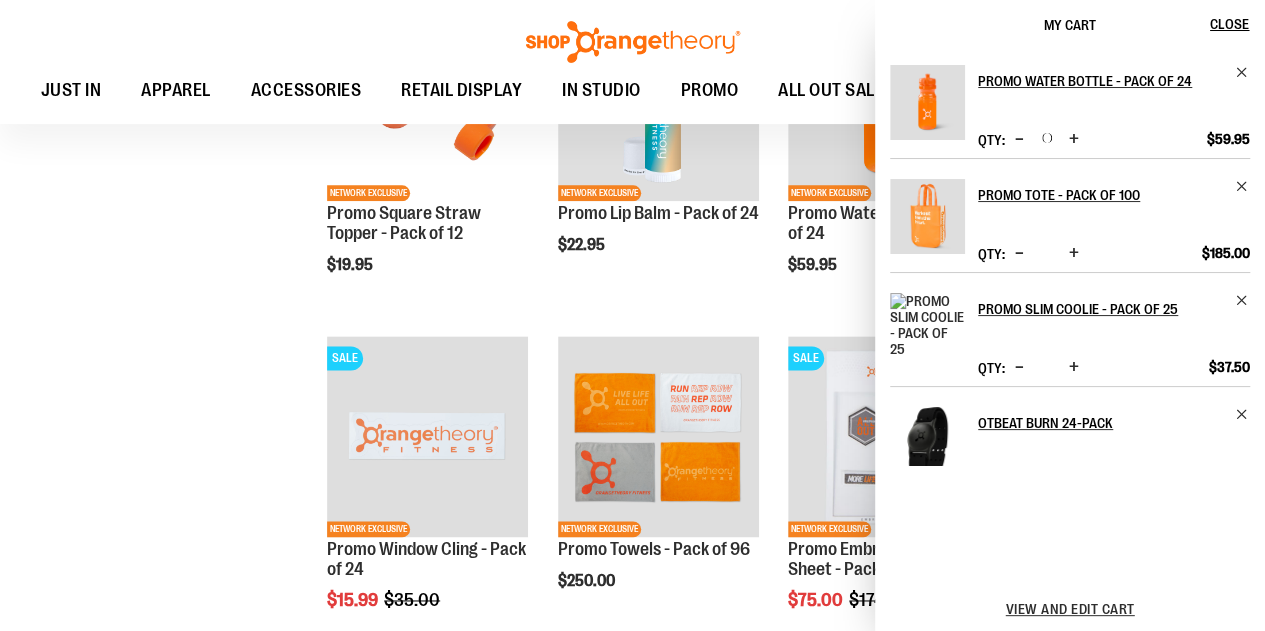 scroll, scrollTop: 1068, scrollLeft: 0, axis: vertical 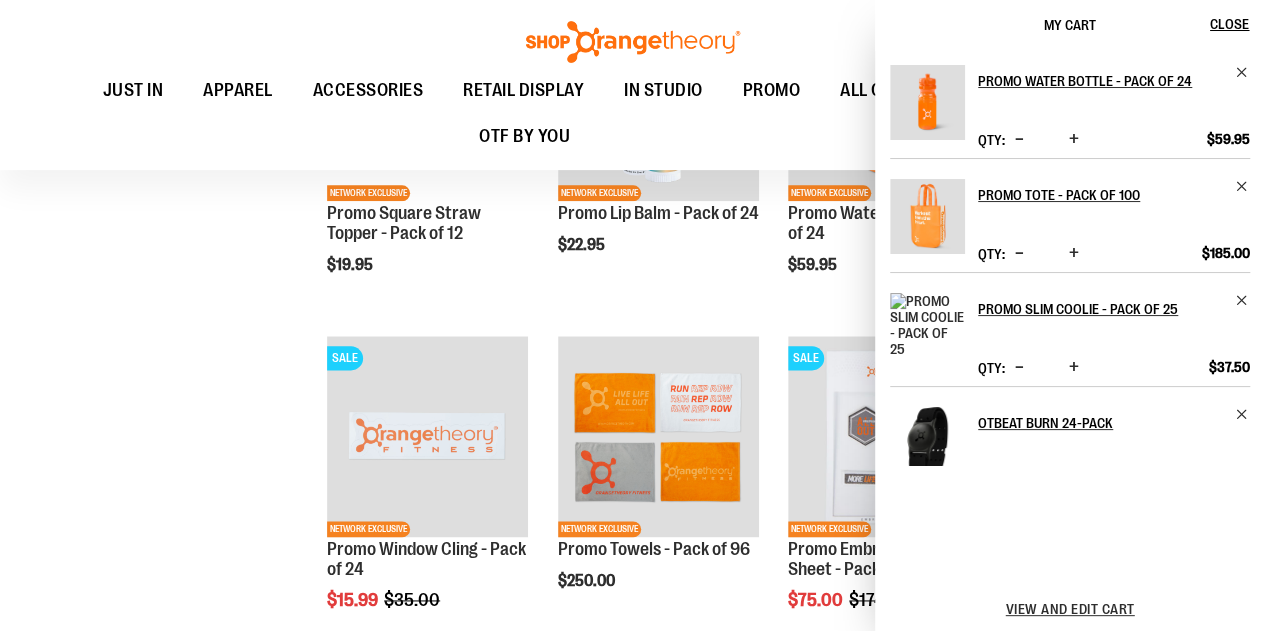 click at bounding box center [1074, 139] 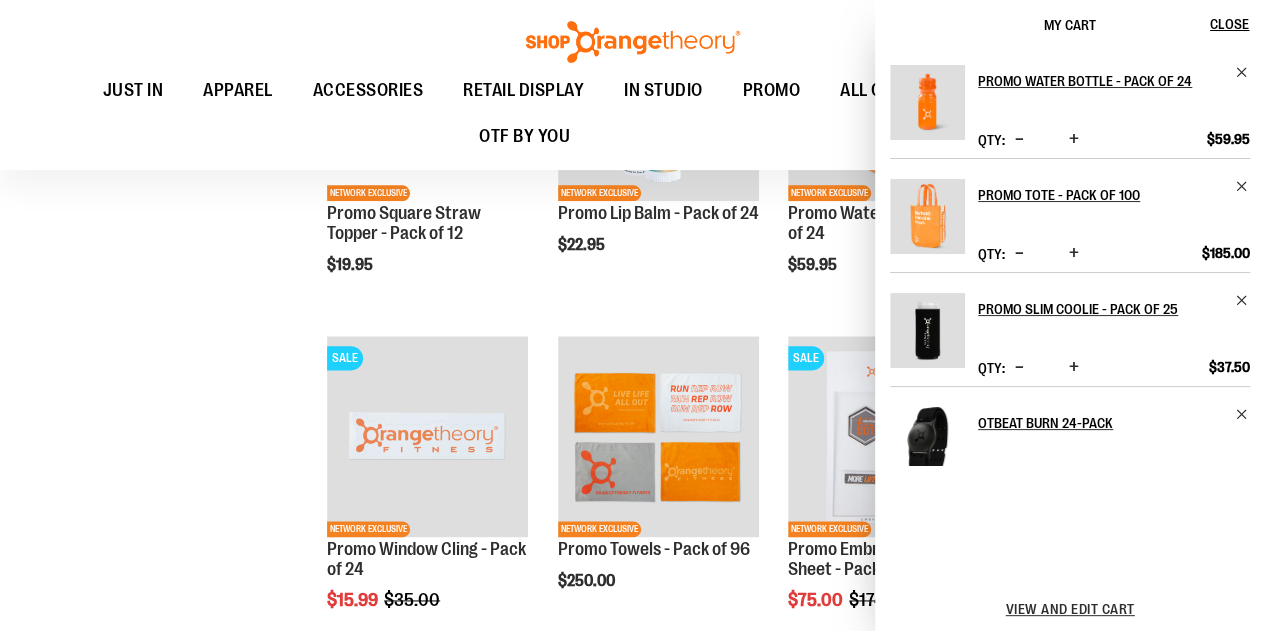 click at bounding box center [1074, 139] 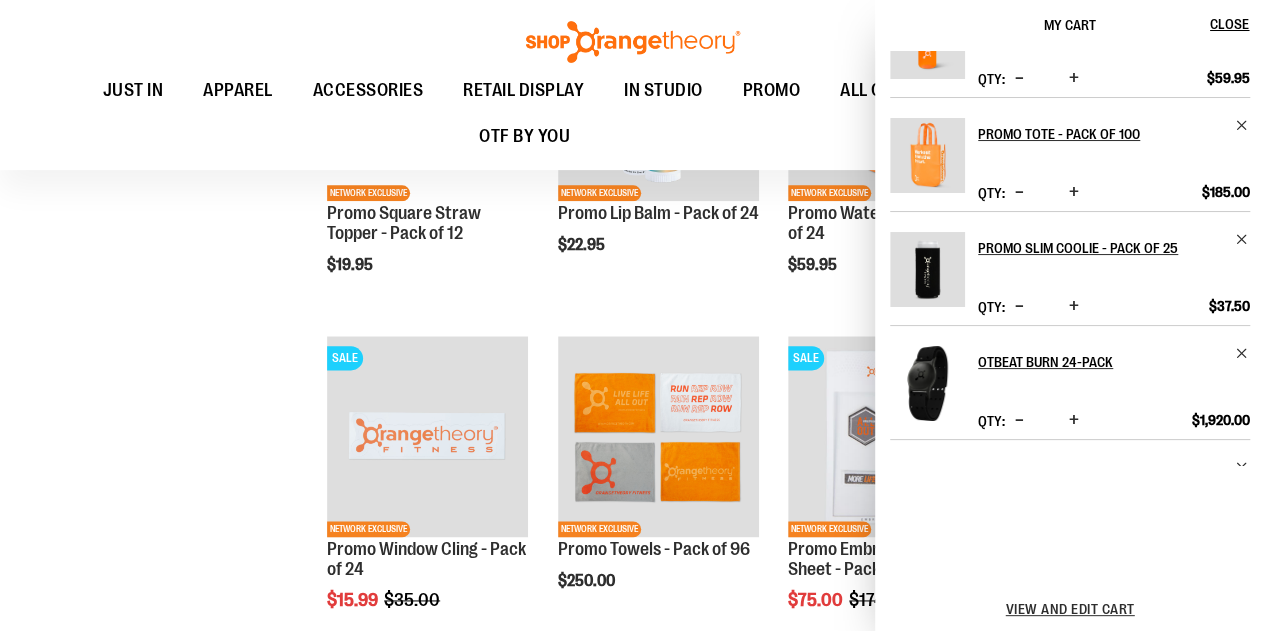 scroll, scrollTop: 107, scrollLeft: 0, axis: vertical 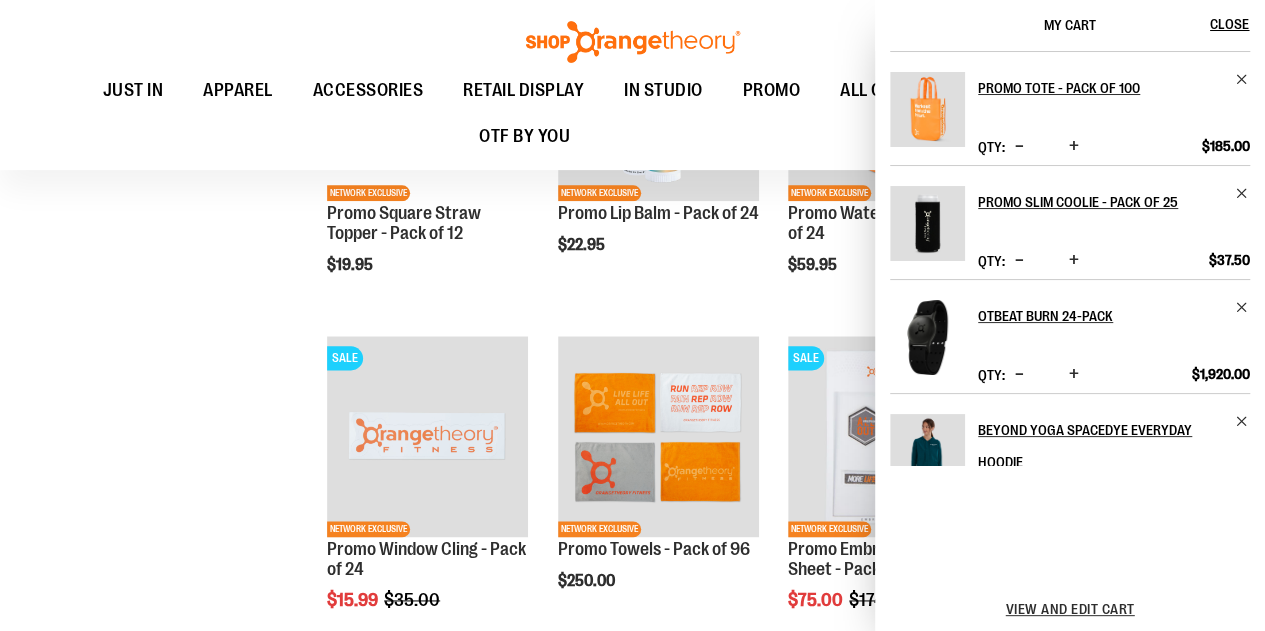 click on "**********" at bounding box center [632, 344] 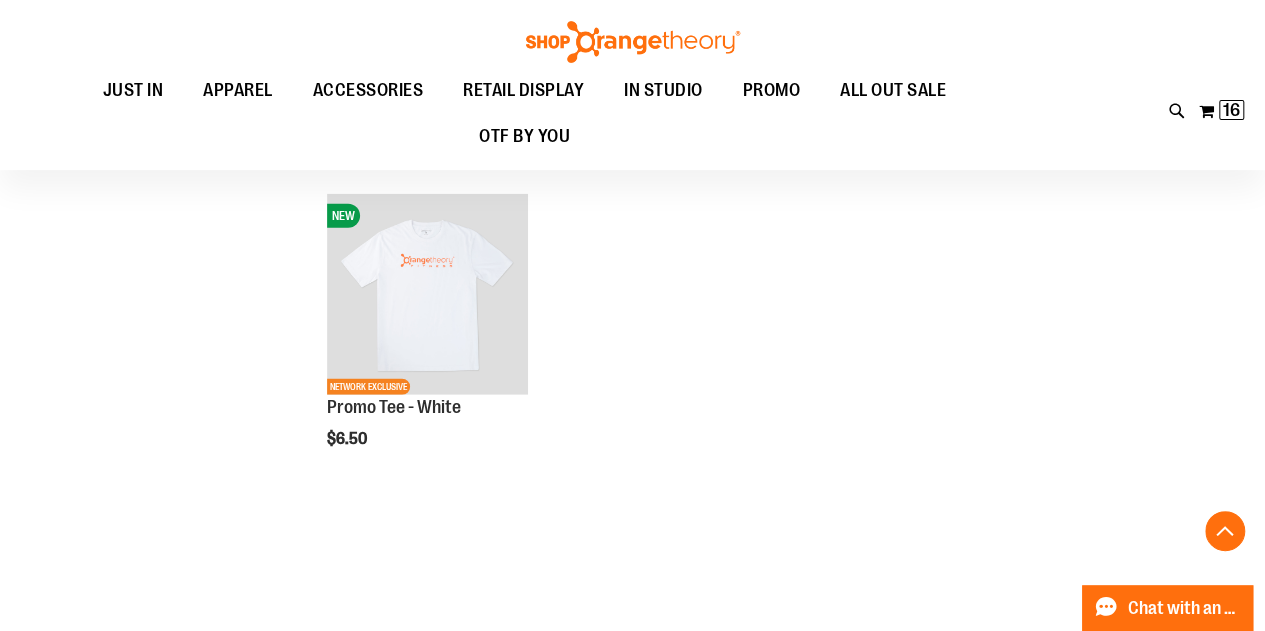 scroll, scrollTop: 2554, scrollLeft: 0, axis: vertical 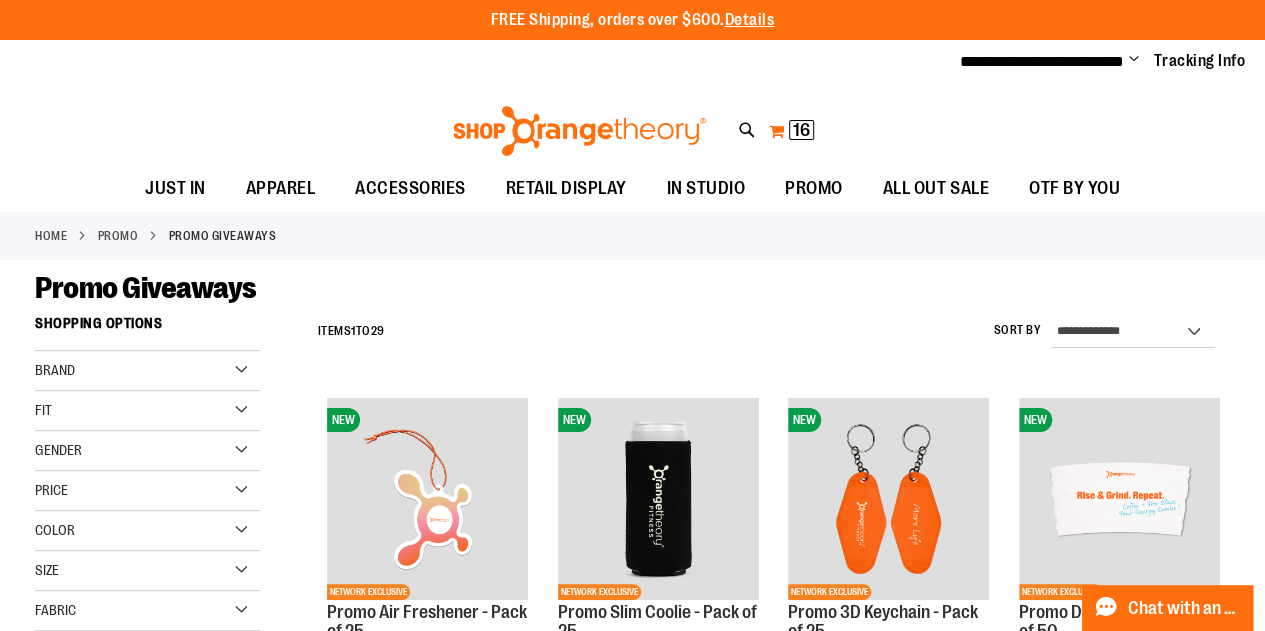 click on "16" at bounding box center [801, 130] 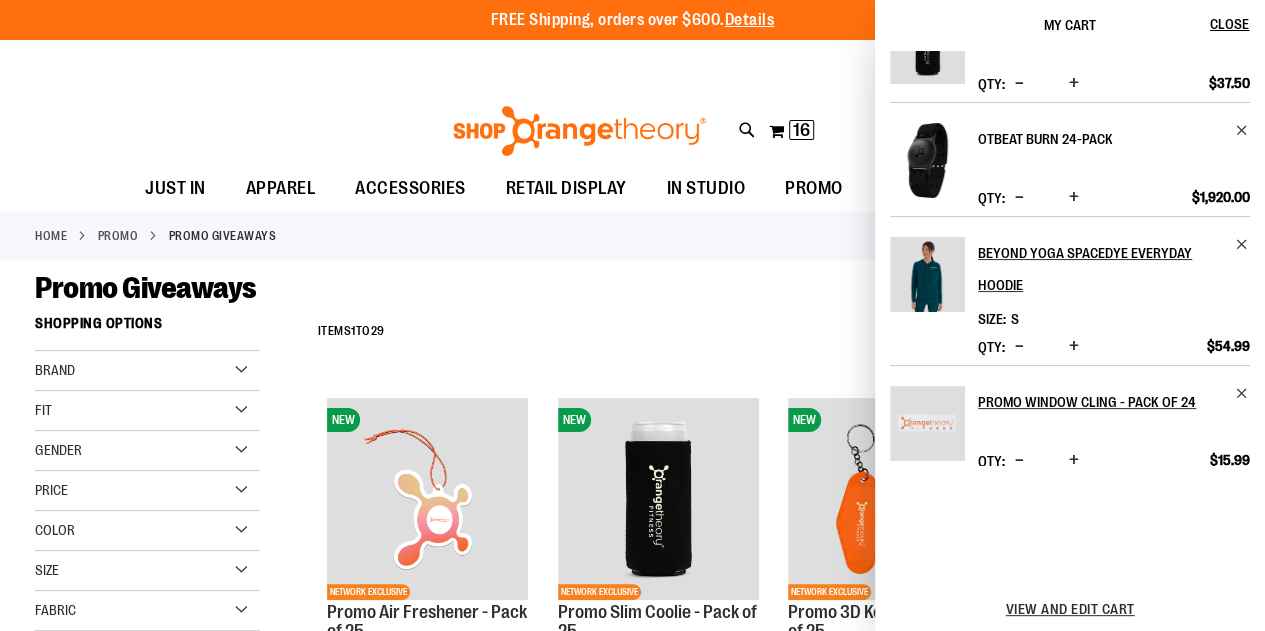 scroll, scrollTop: 420, scrollLeft: 0, axis: vertical 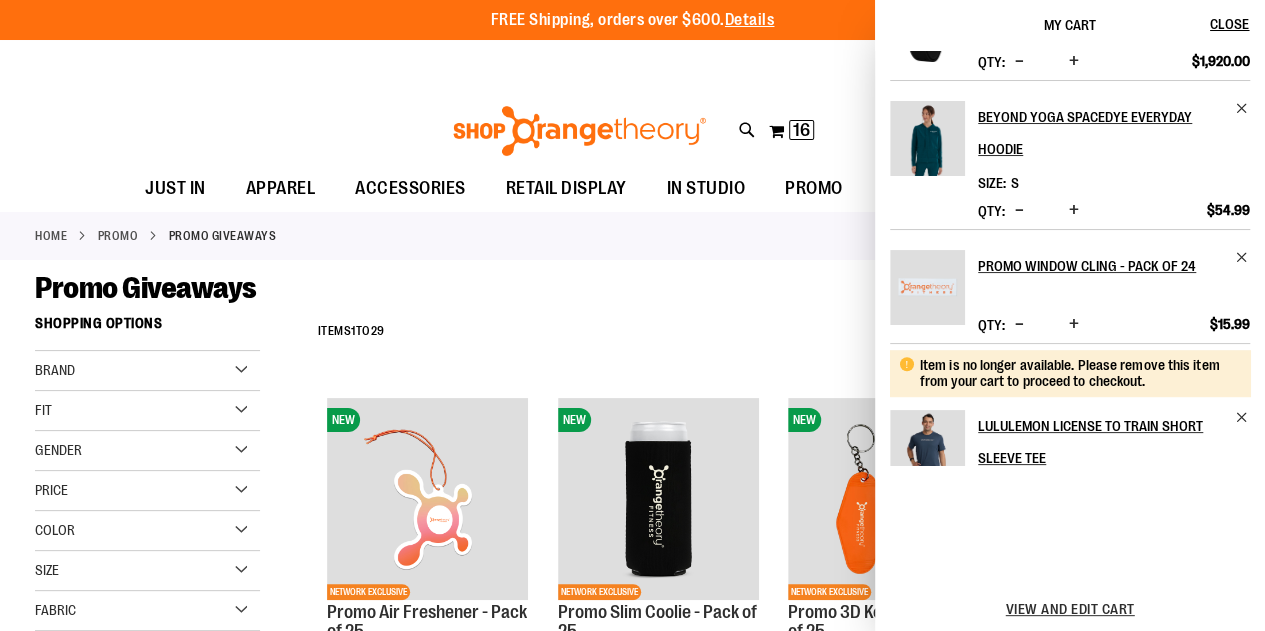 click at bounding box center [1019, 210] 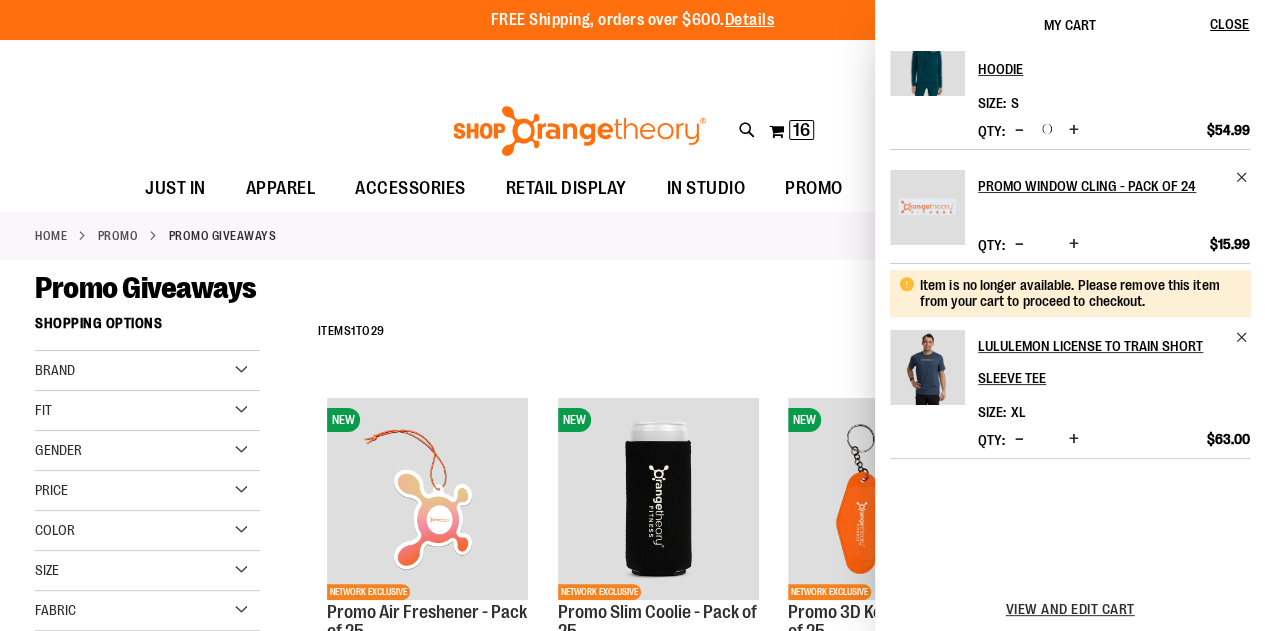 scroll, scrollTop: 569, scrollLeft: 0, axis: vertical 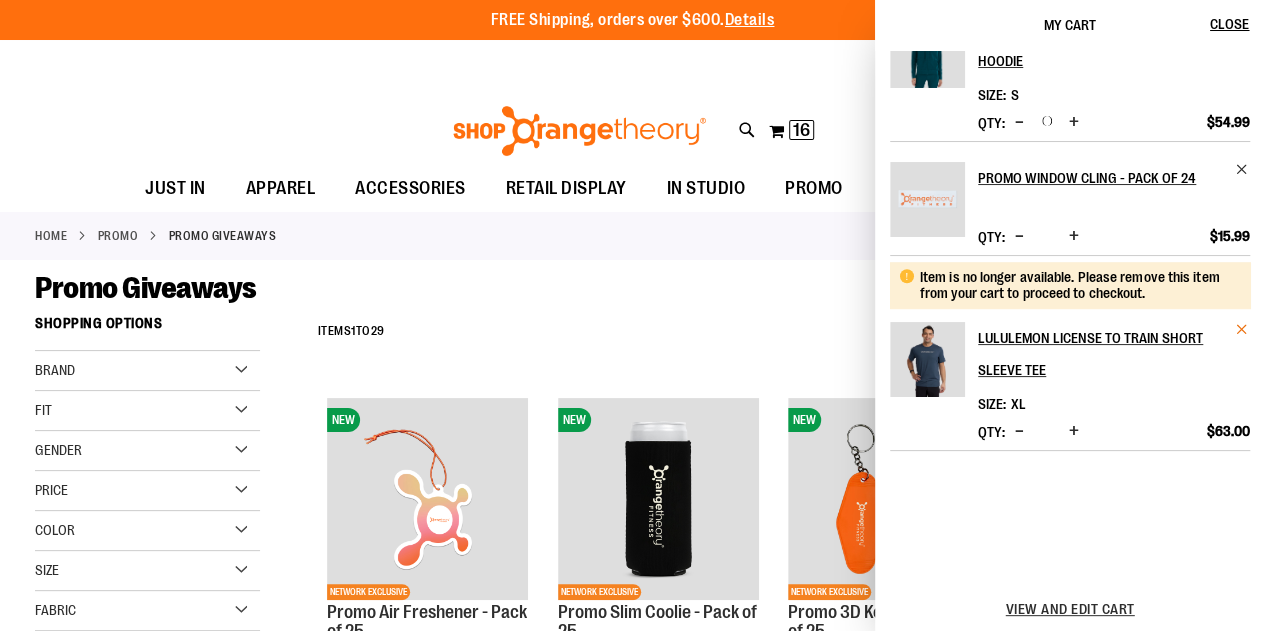 click at bounding box center [1242, 329] 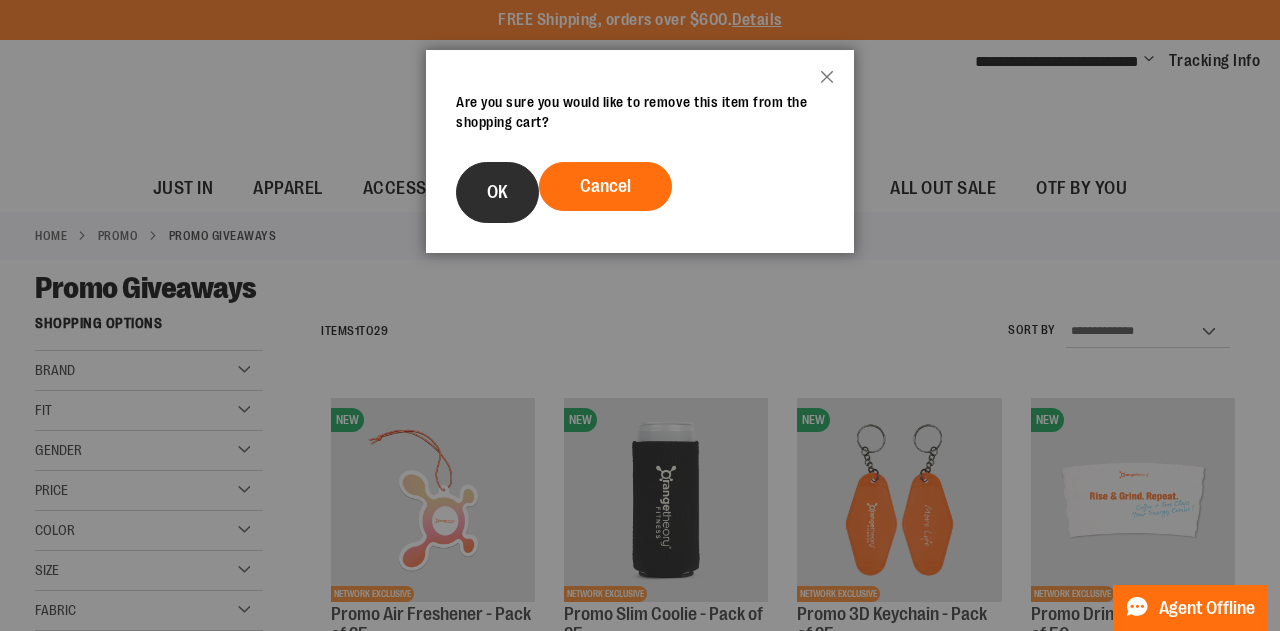 click on "OK" at bounding box center [497, 192] 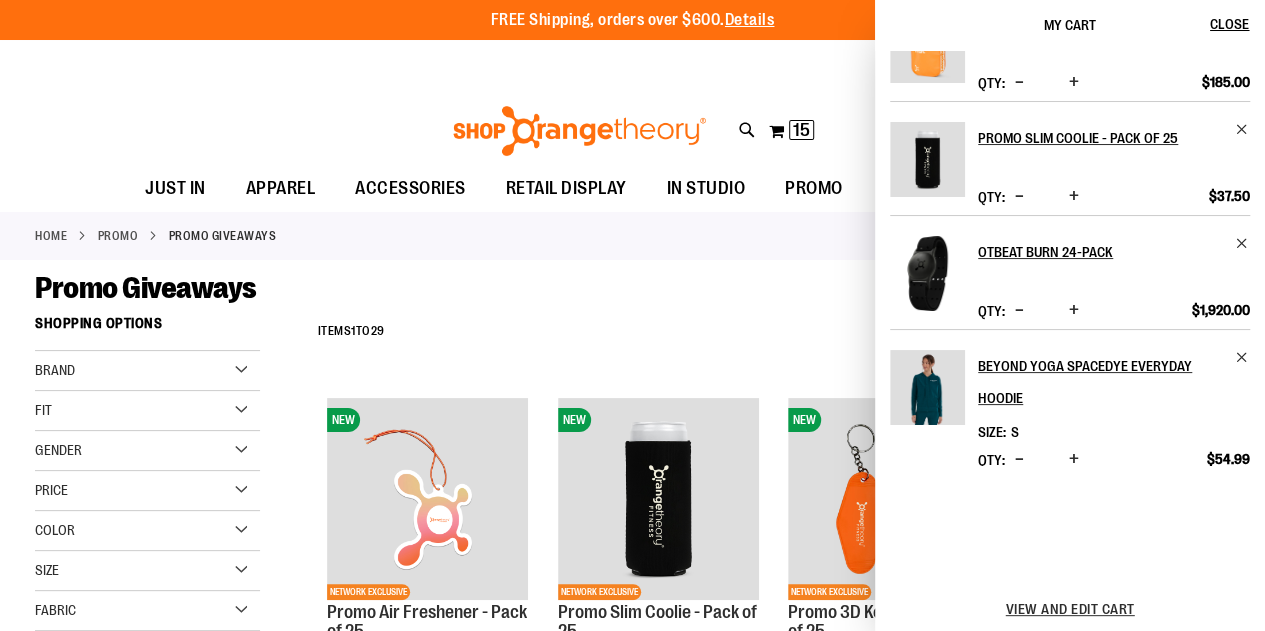 scroll, scrollTop: 173, scrollLeft: 0, axis: vertical 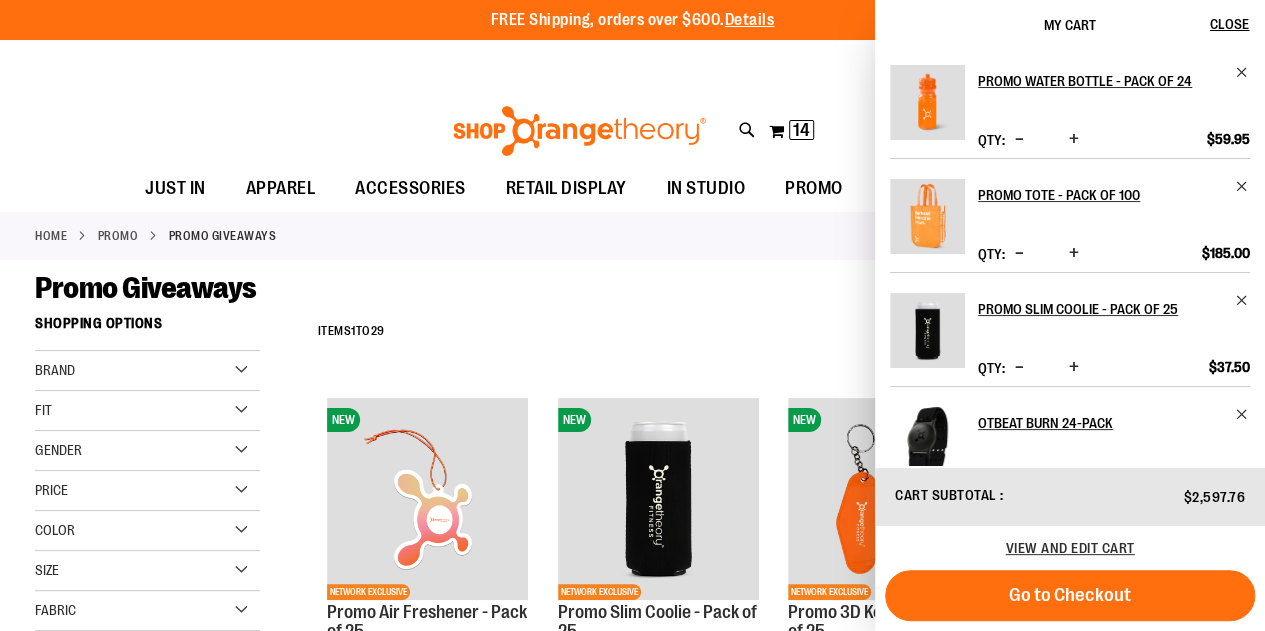 click at bounding box center [1074, 139] 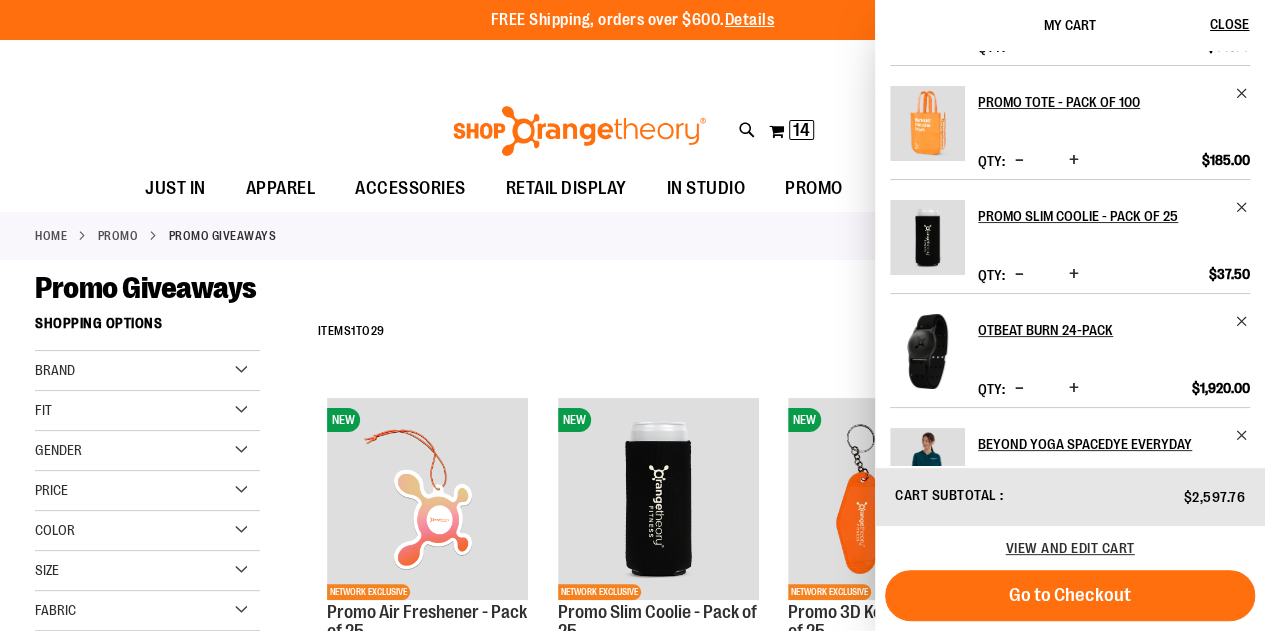 scroll, scrollTop: 94, scrollLeft: 0, axis: vertical 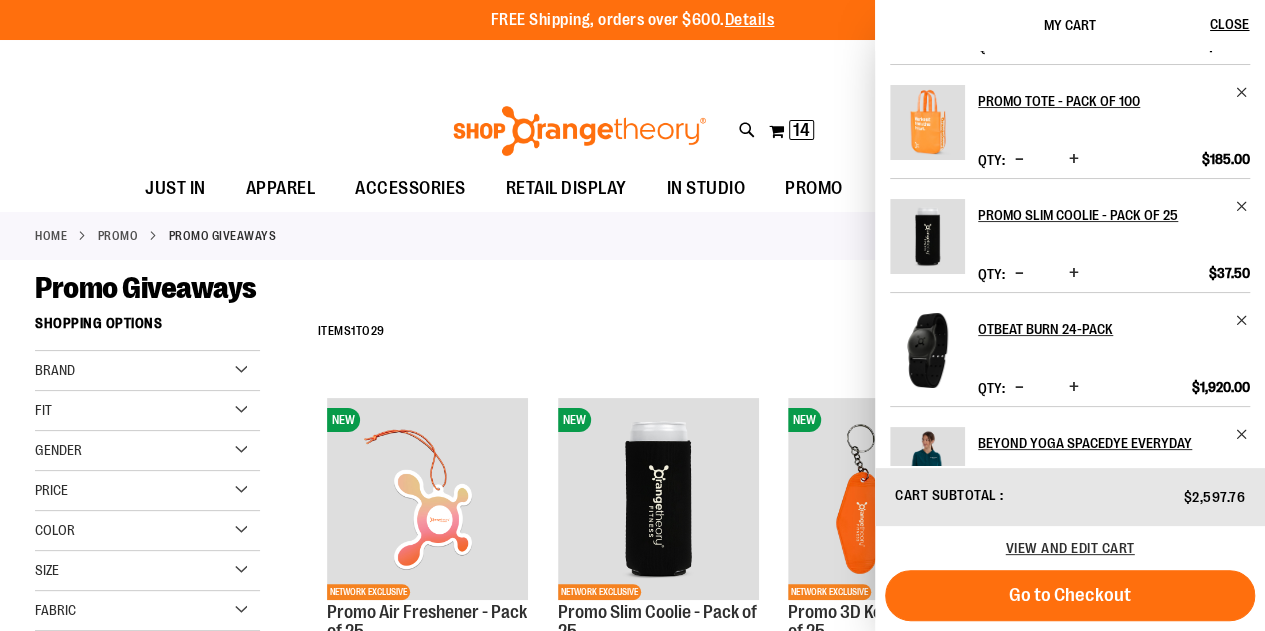 click at bounding box center (1074, 273) 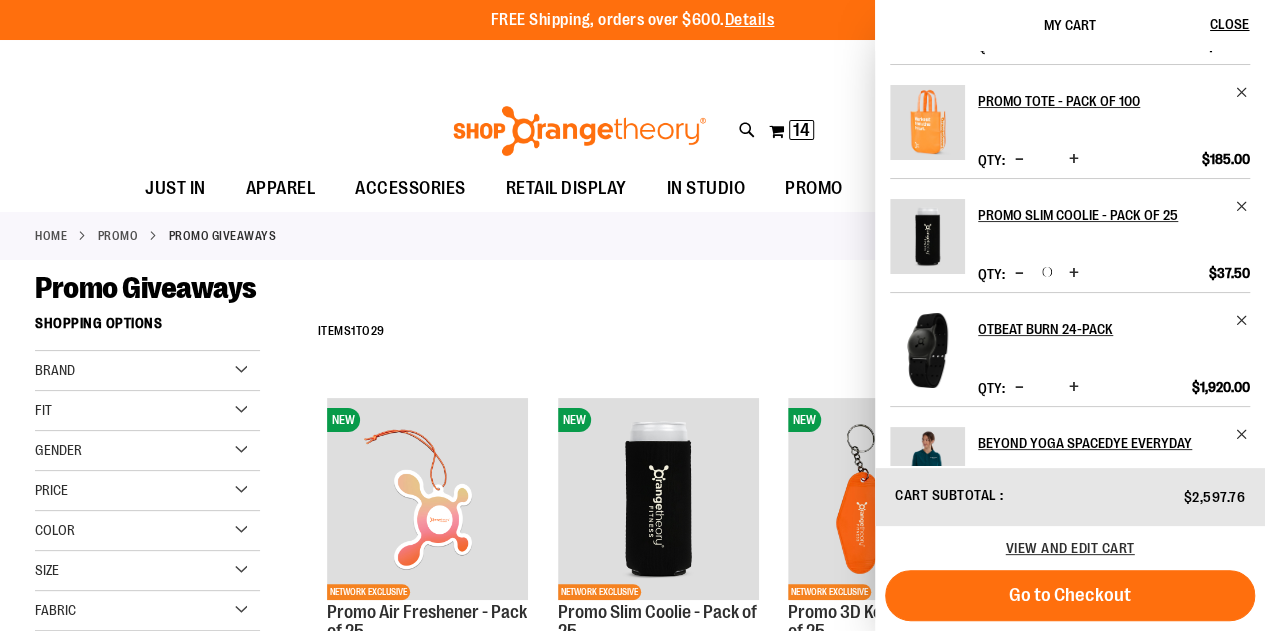scroll, scrollTop: 0, scrollLeft: 0, axis: both 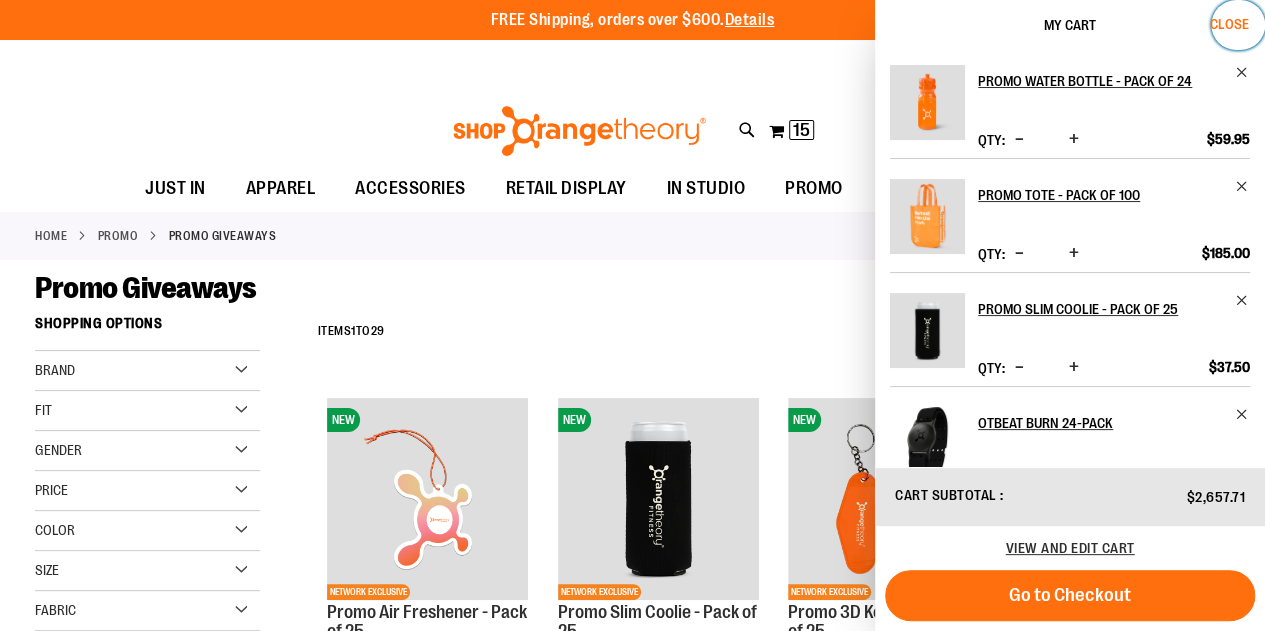 click on "Close" at bounding box center [1229, 24] 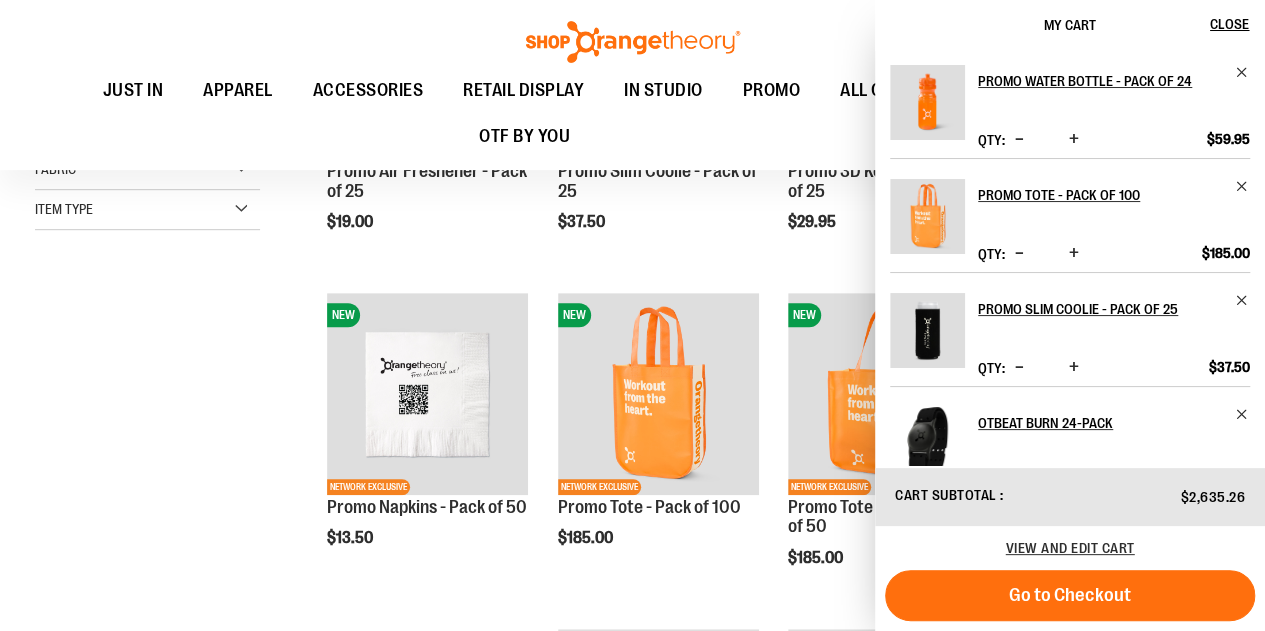 scroll, scrollTop: 440, scrollLeft: 0, axis: vertical 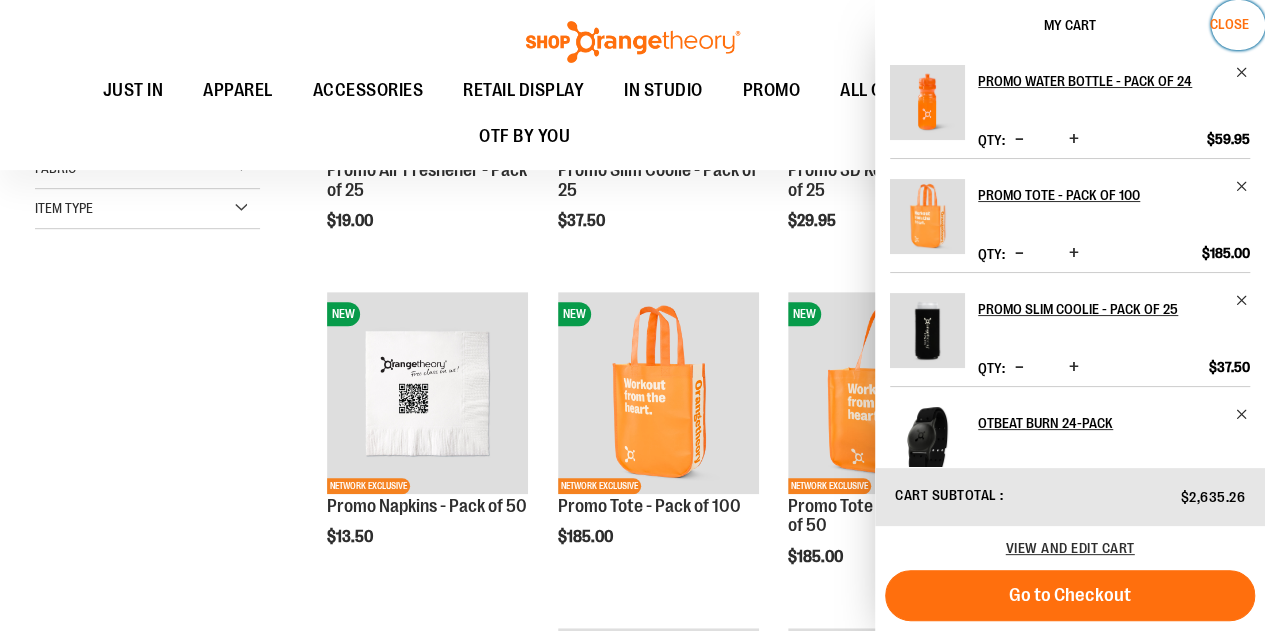 click on "Close" at bounding box center (1229, 24) 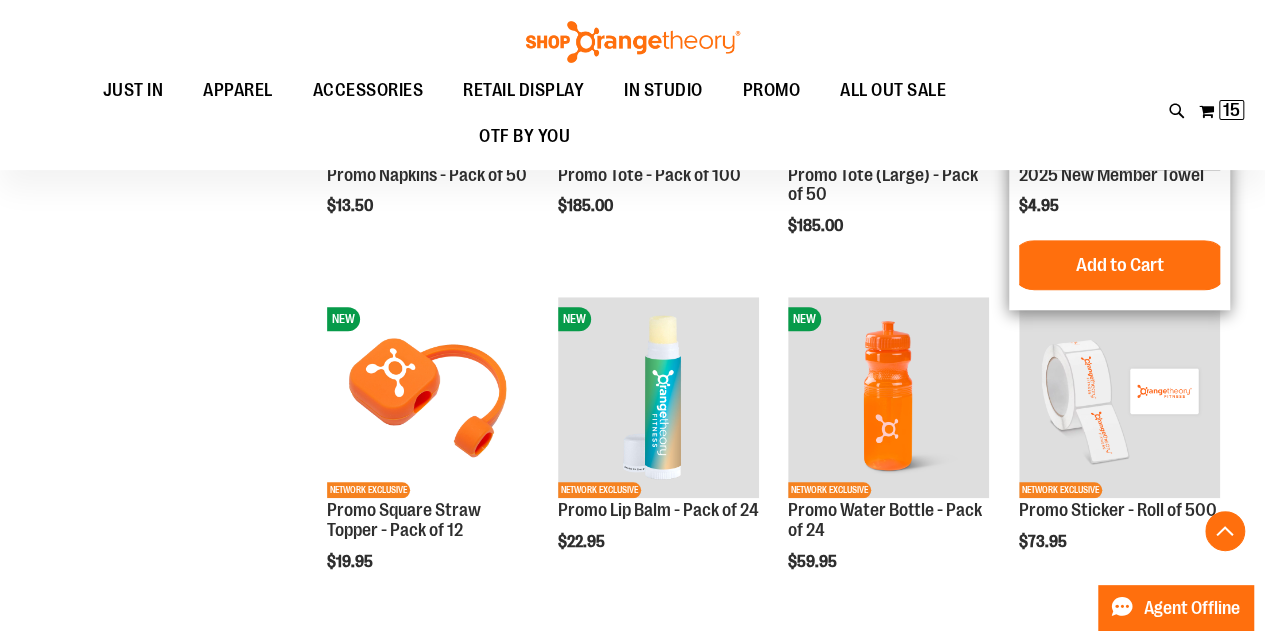scroll, scrollTop: 772, scrollLeft: 0, axis: vertical 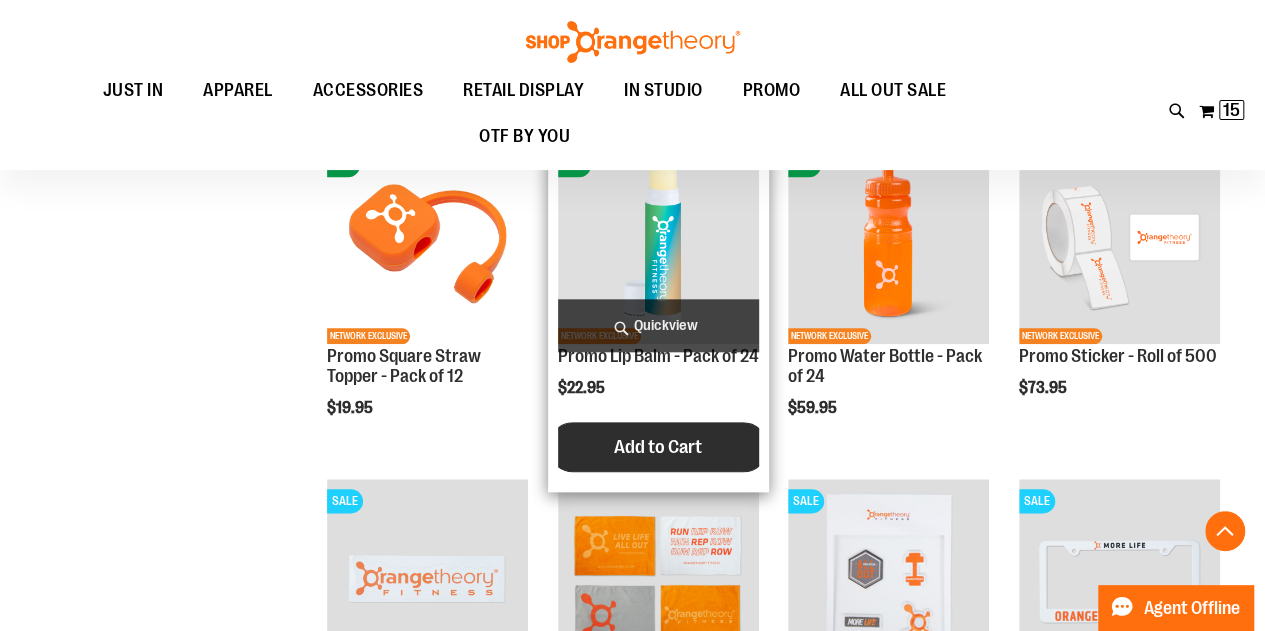 click on "Add to Cart" at bounding box center [658, 447] 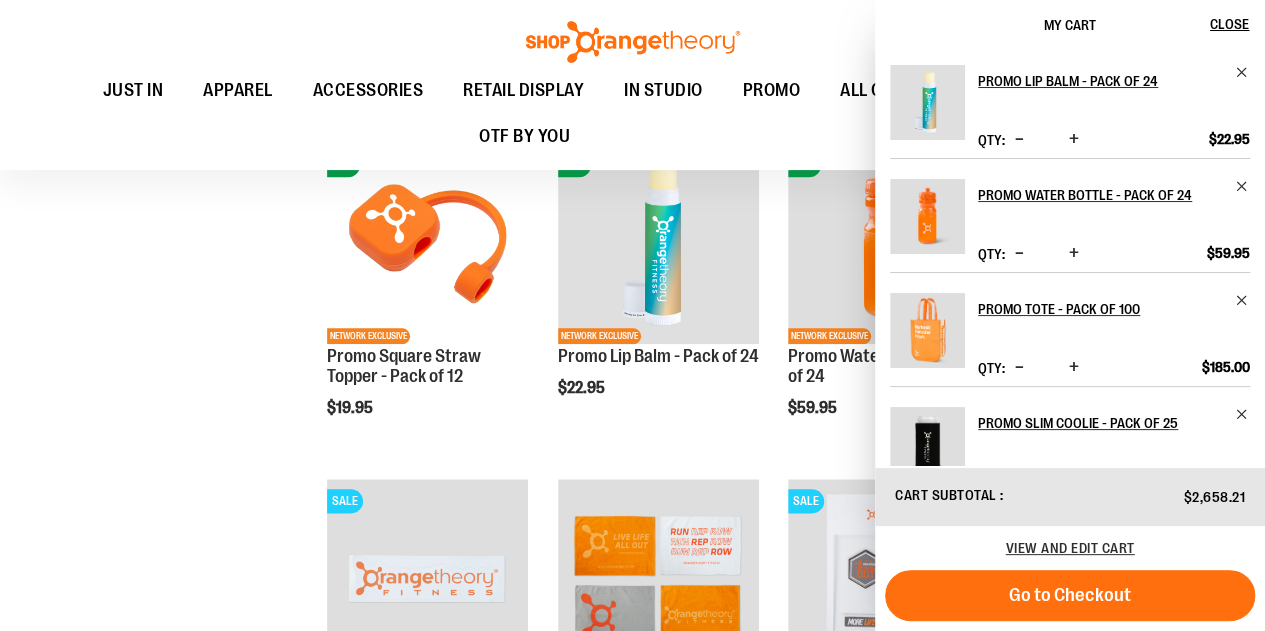 click at bounding box center [1074, 139] 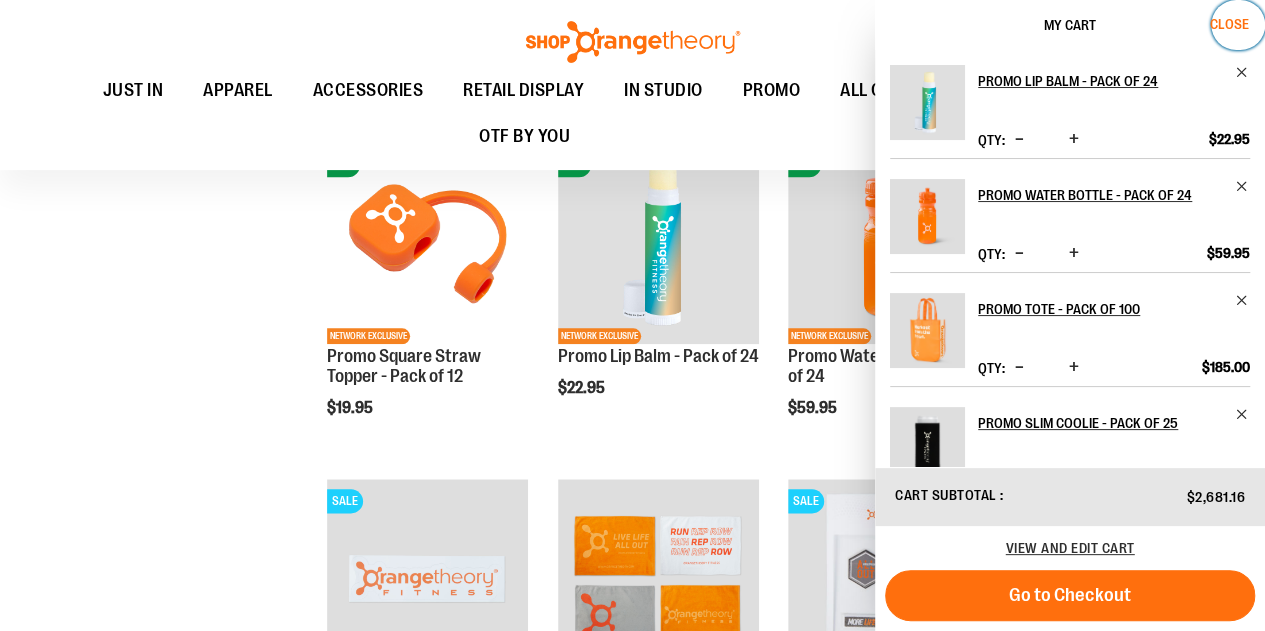 click on "Close" at bounding box center (1229, 24) 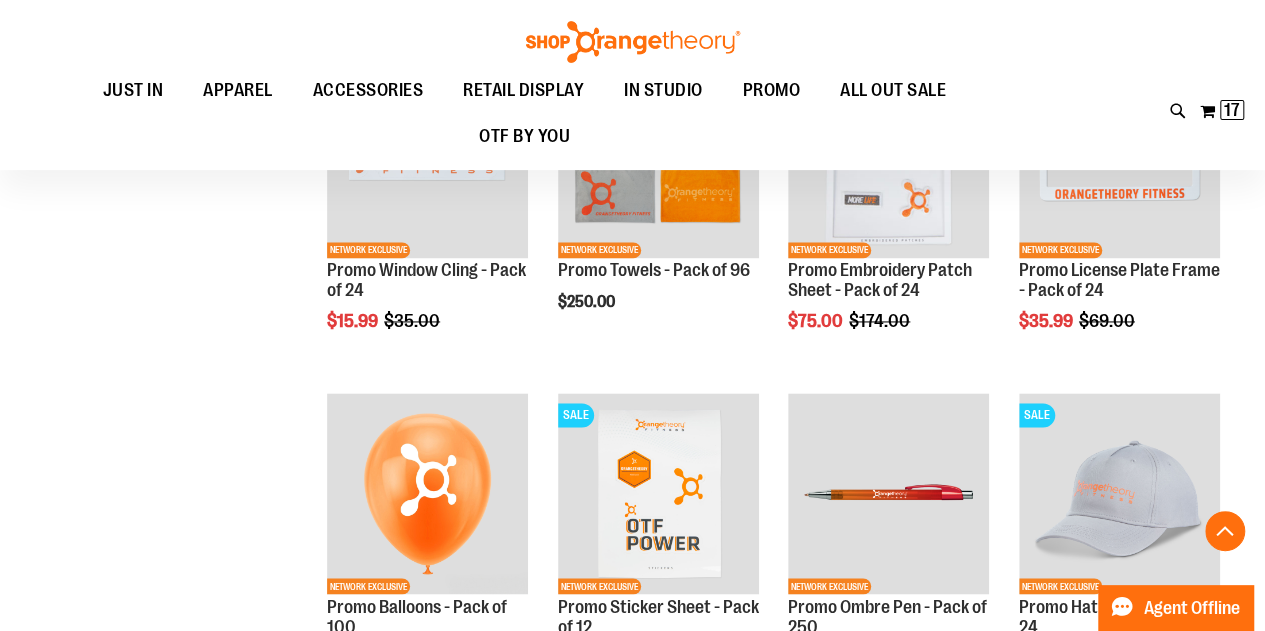 scroll, scrollTop: 1350, scrollLeft: 0, axis: vertical 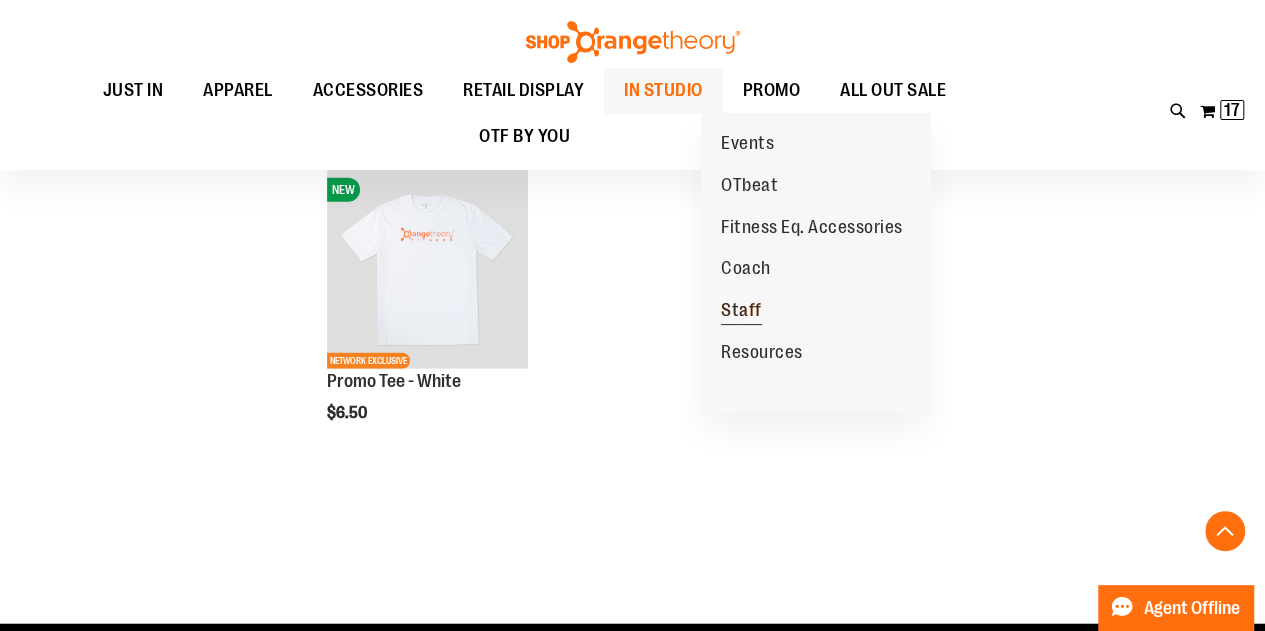 click on "Staff" at bounding box center [741, 312] 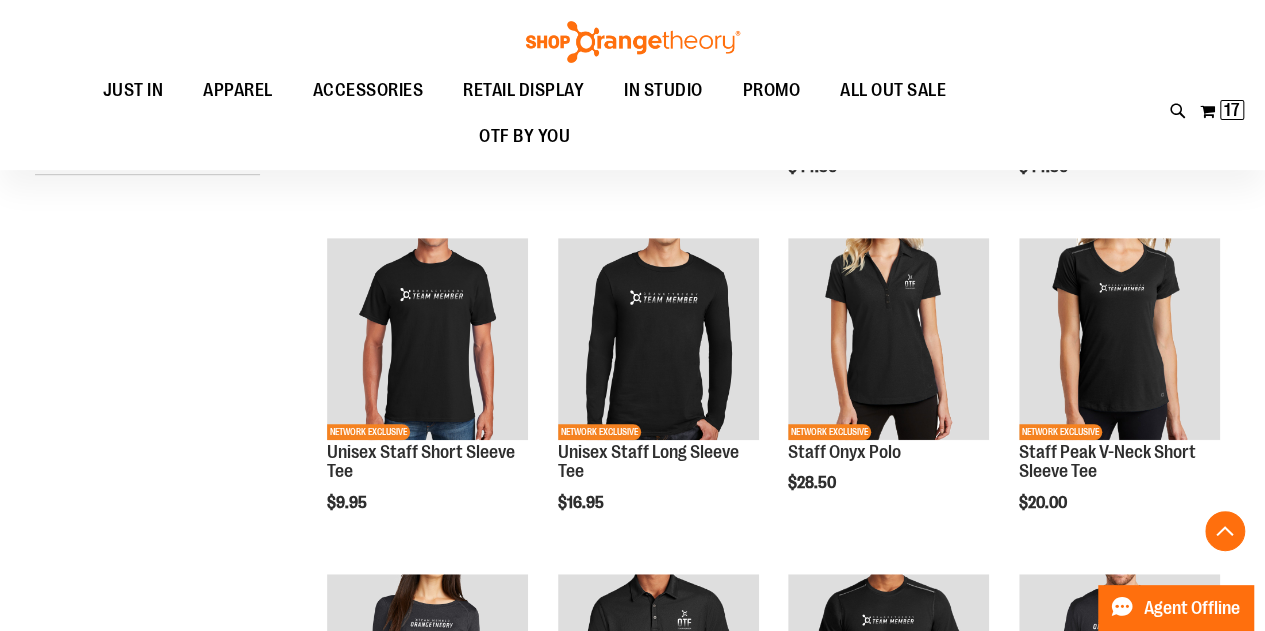 scroll, scrollTop: 495, scrollLeft: 0, axis: vertical 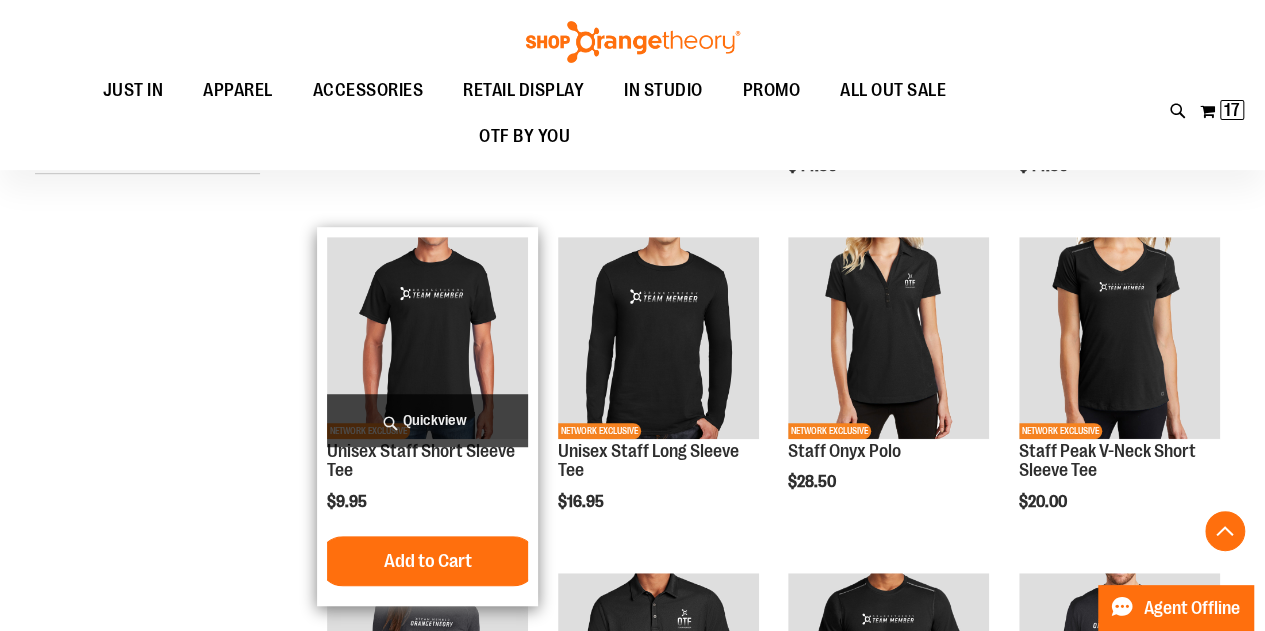 type on "**********" 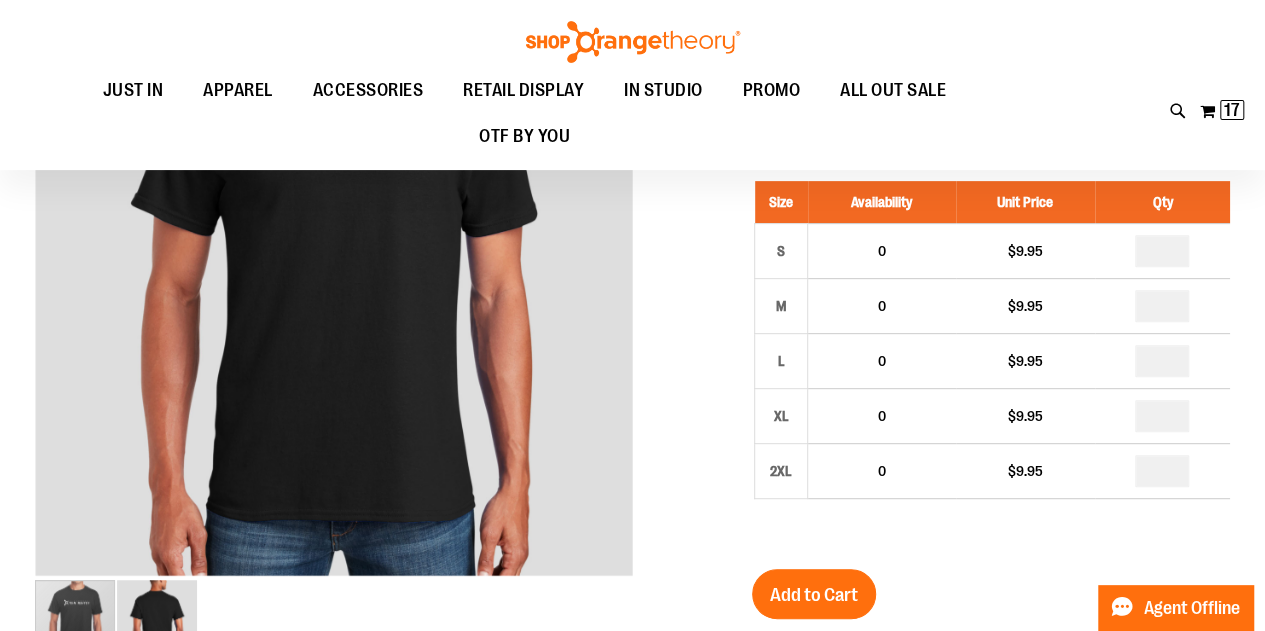 scroll, scrollTop: 302, scrollLeft: 0, axis: vertical 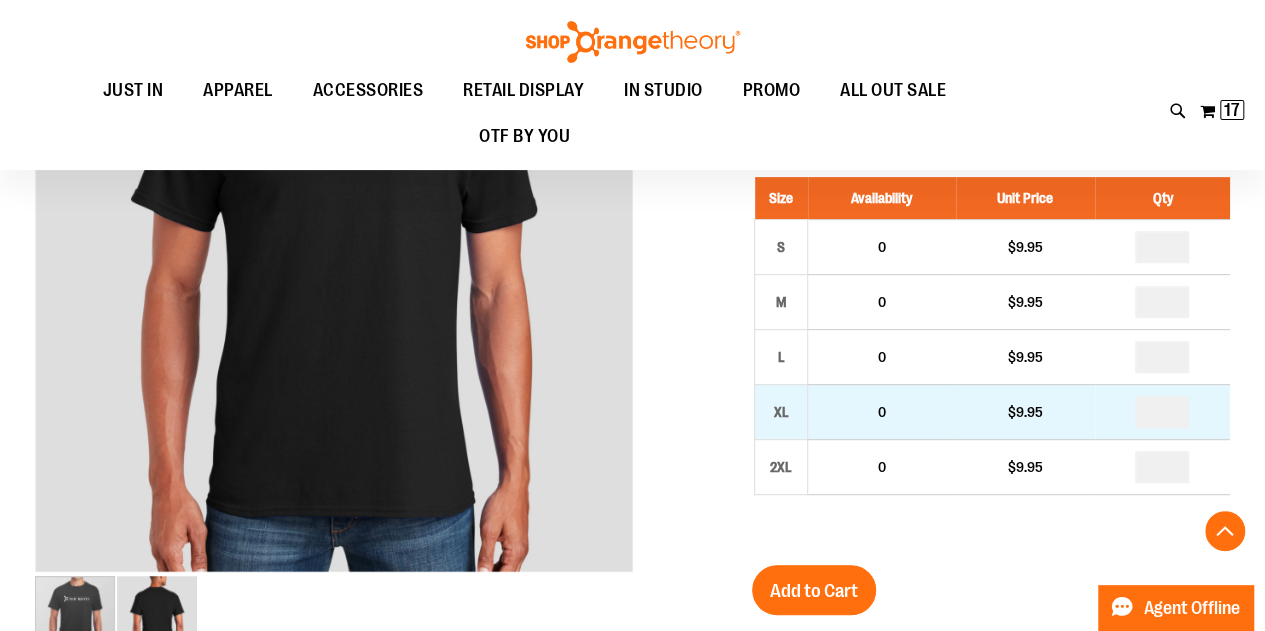 type on "**********" 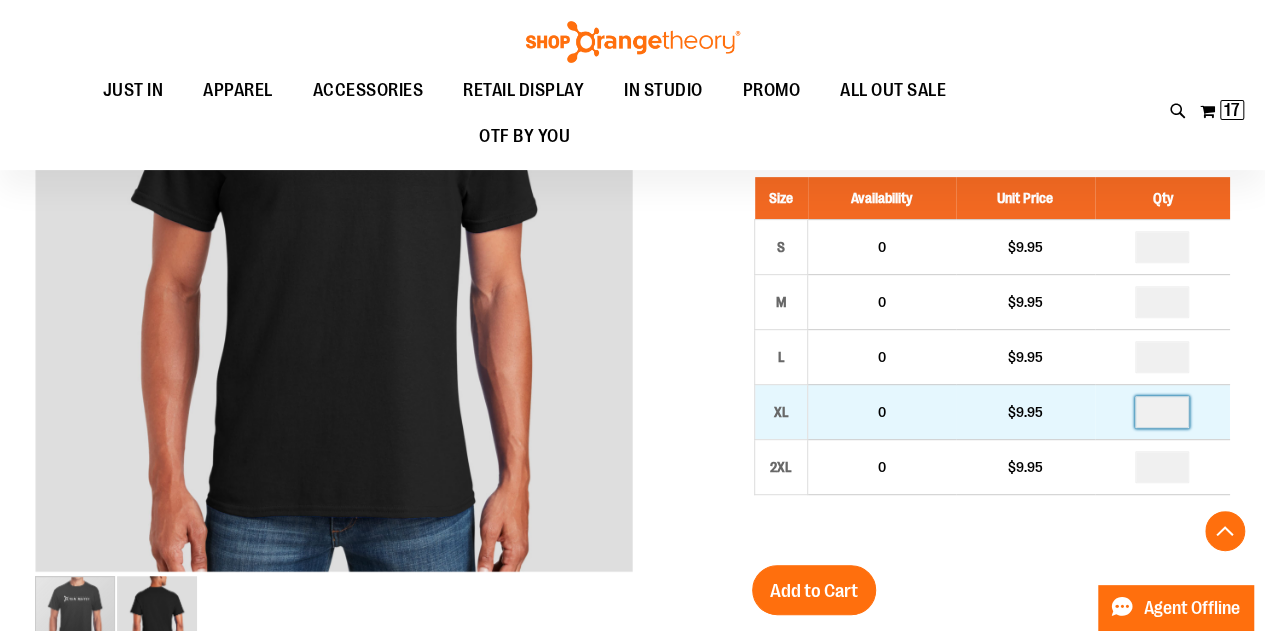 click at bounding box center (1162, 412) 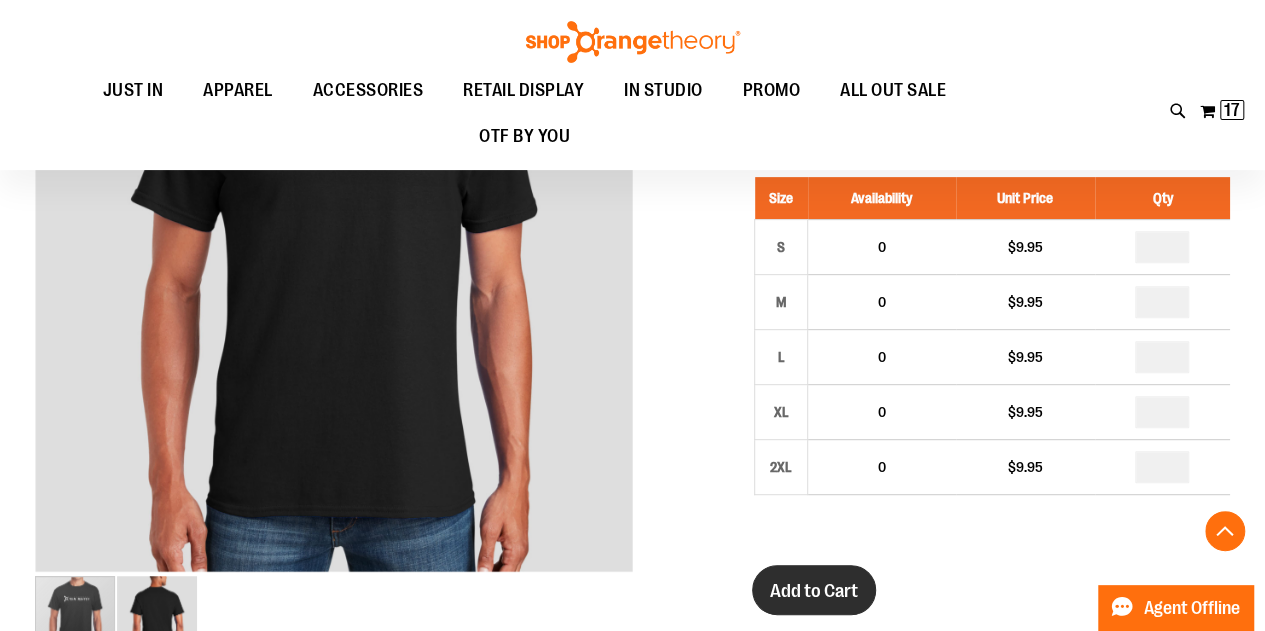 click on "Add to Cart" at bounding box center [814, 591] 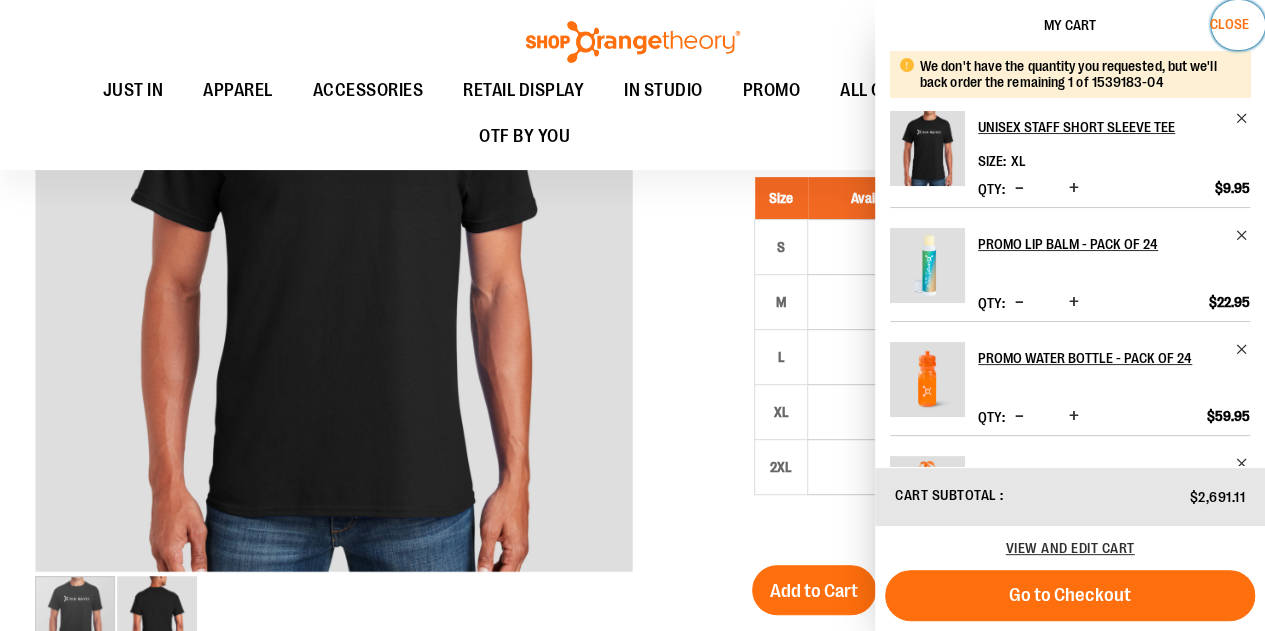 click on "Close" at bounding box center [1229, 24] 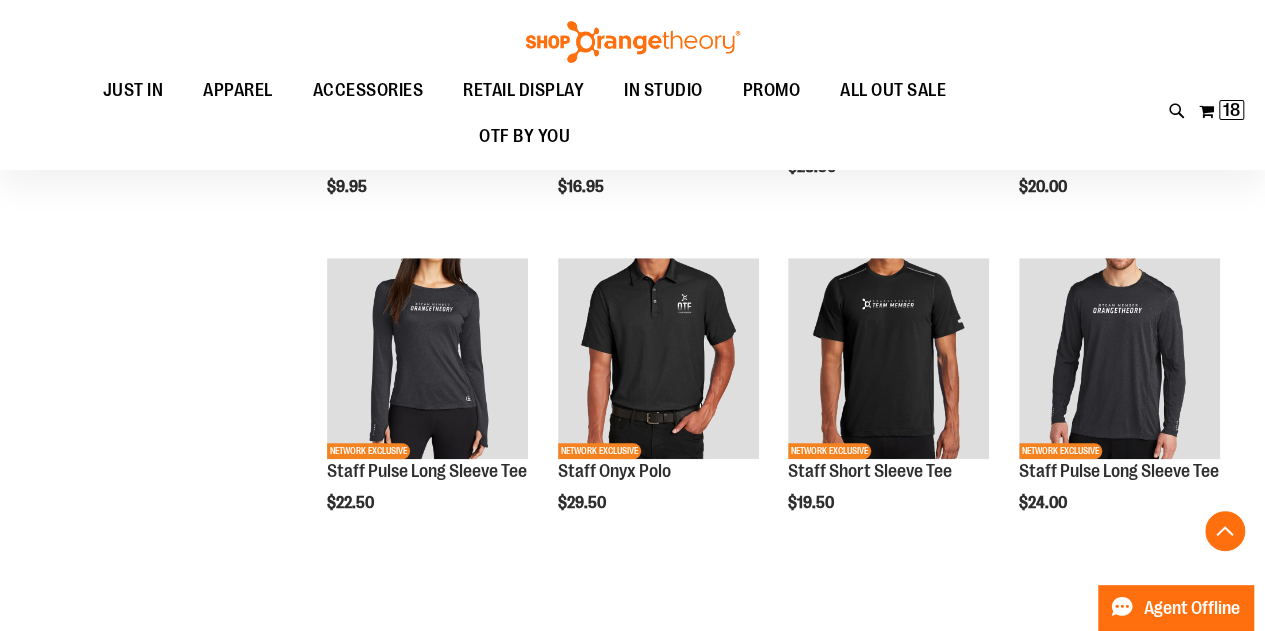 scroll, scrollTop: 601, scrollLeft: 0, axis: vertical 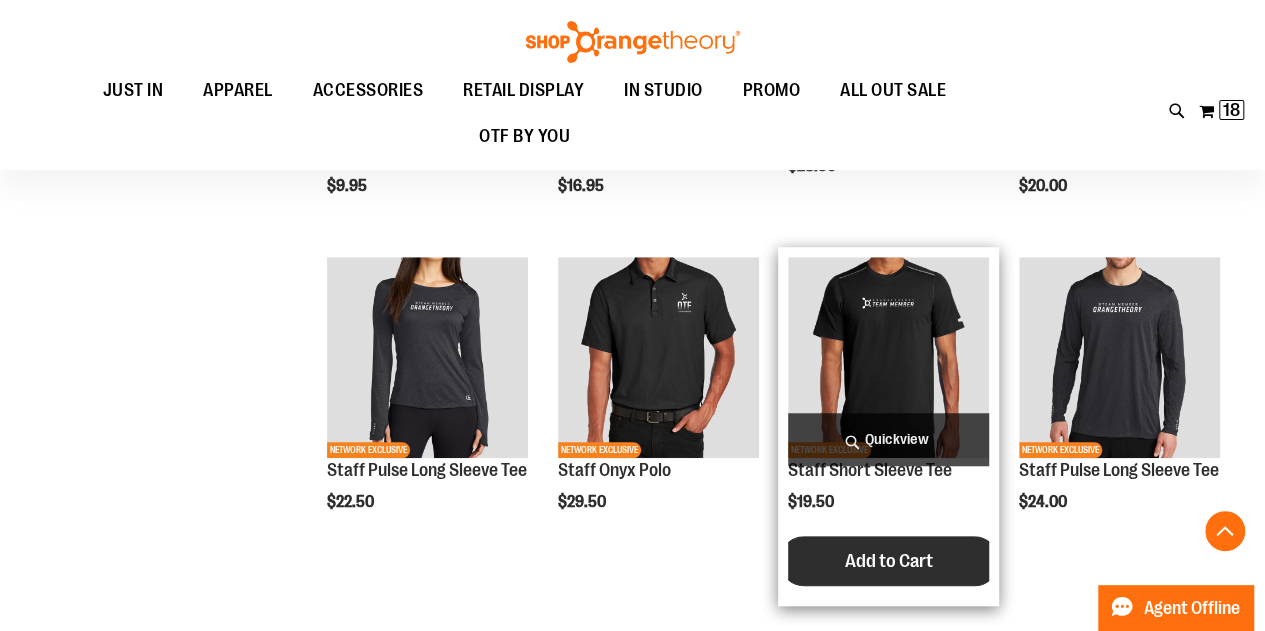 type on "**********" 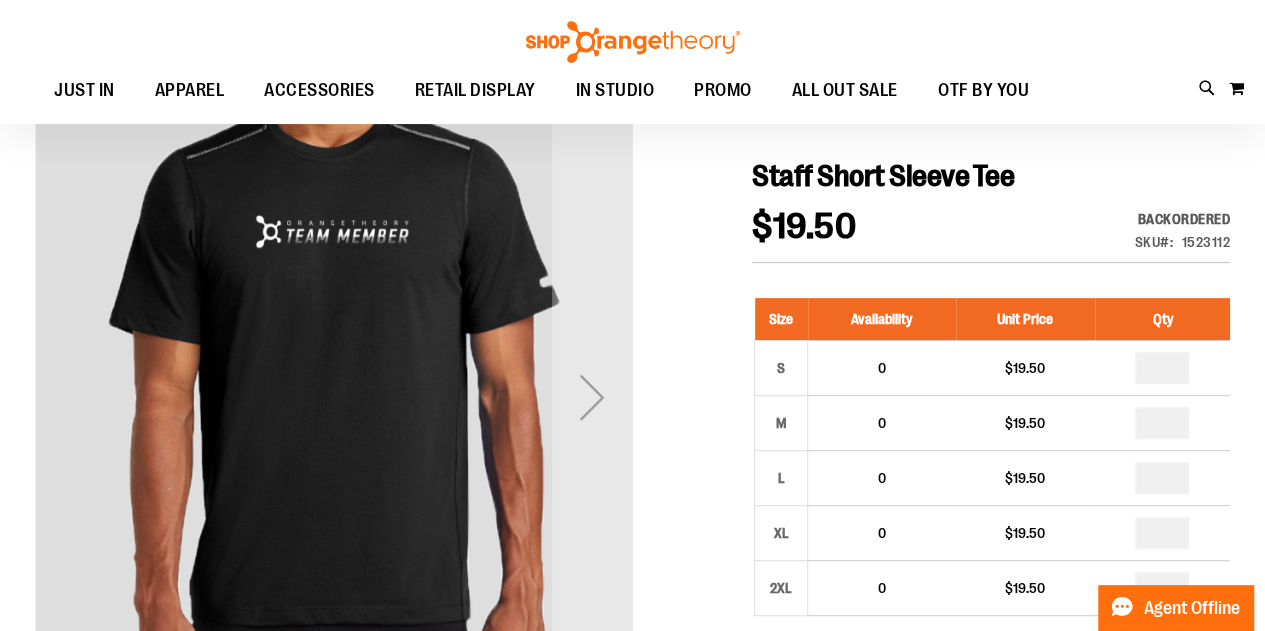 scroll, scrollTop: 199, scrollLeft: 0, axis: vertical 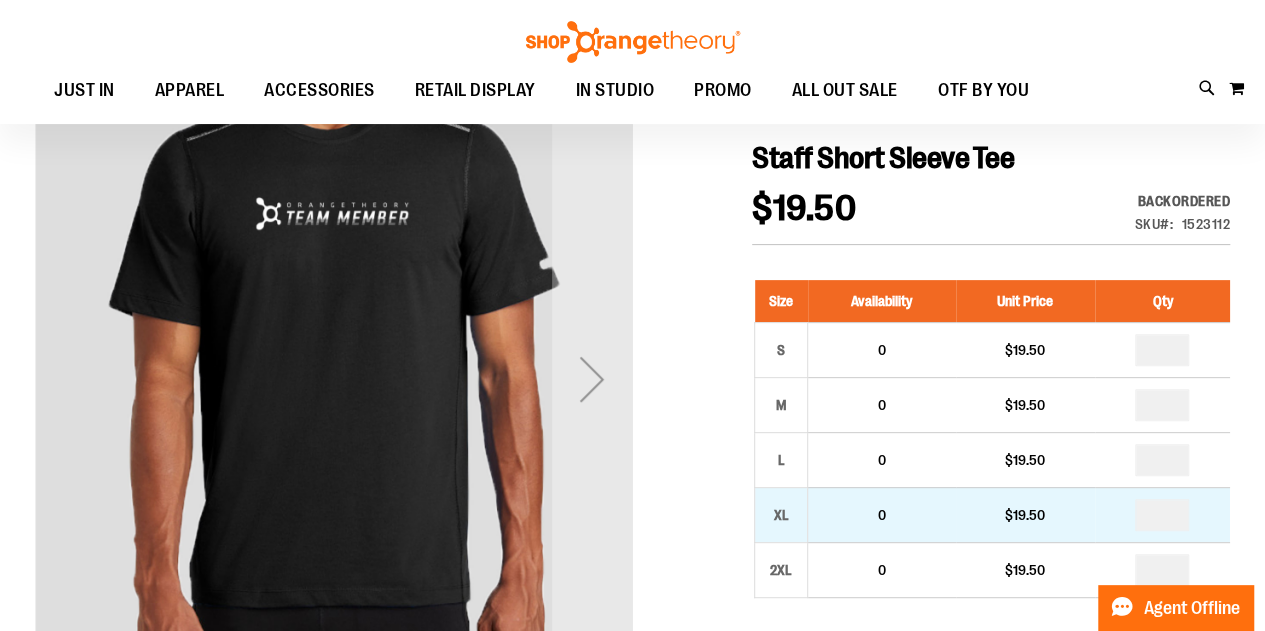 type on "**********" 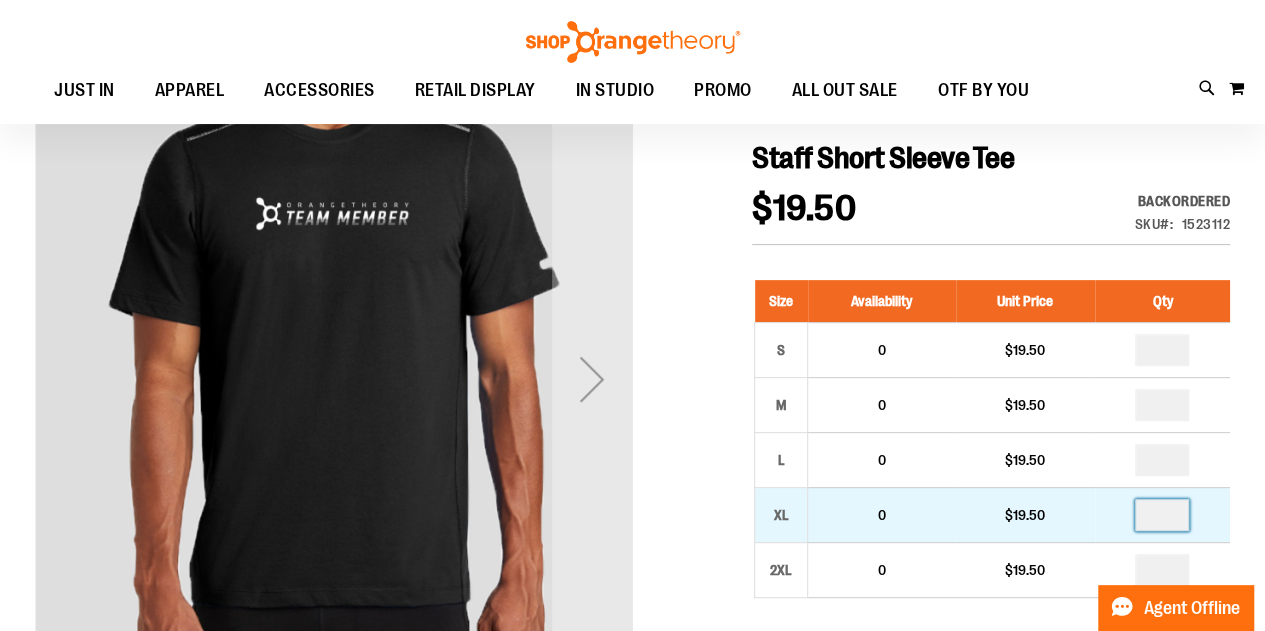 drag, startPoint x: 1178, startPoint y: 511, endPoint x: 1133, endPoint y: 517, distance: 45.39824 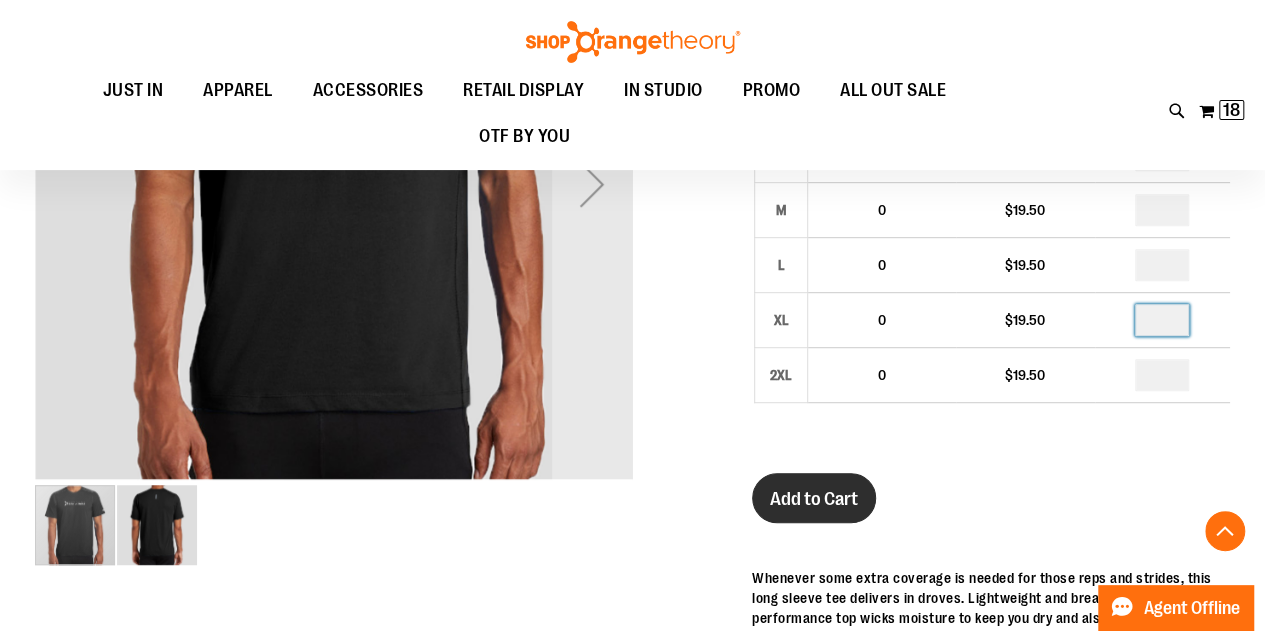 scroll, scrollTop: 448, scrollLeft: 0, axis: vertical 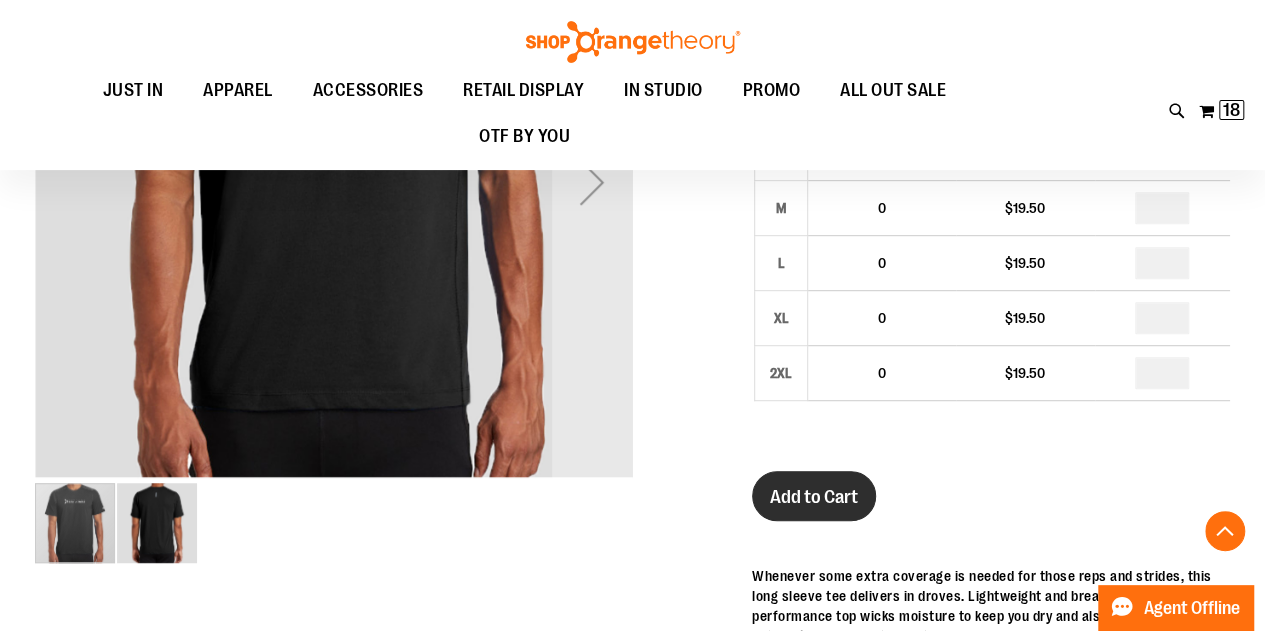 click on "Add to Cart" at bounding box center [814, 497] 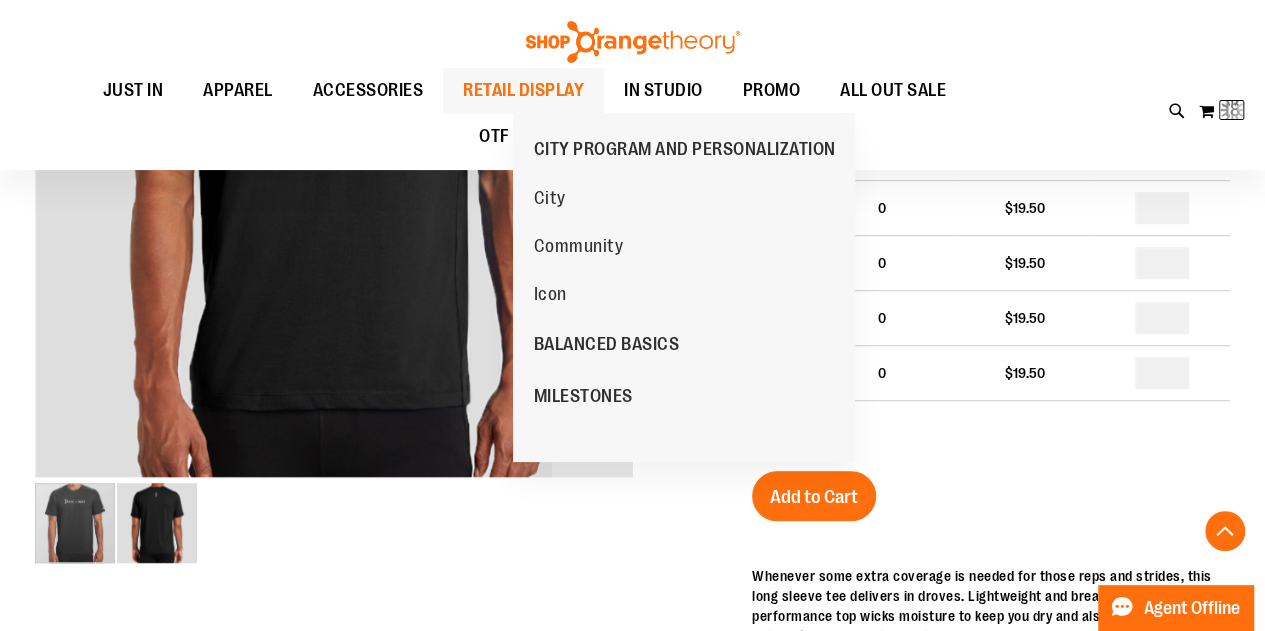 click on "RETAIL DISPLAY" at bounding box center (523, 90) 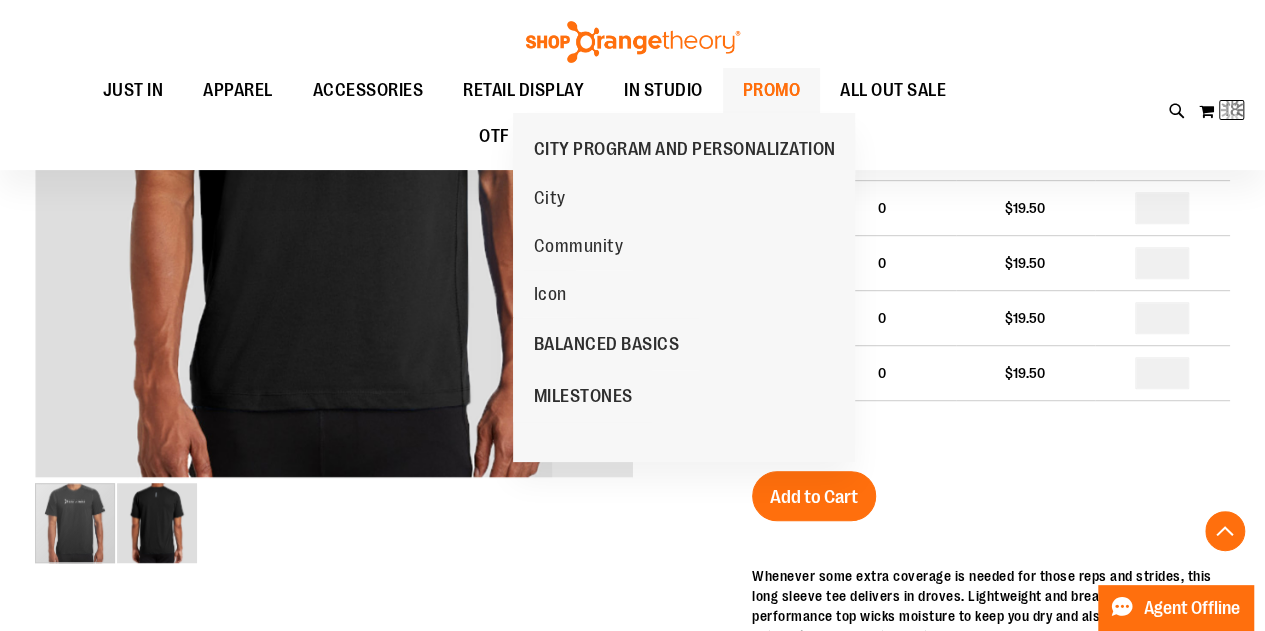 scroll, scrollTop: 396, scrollLeft: 0, axis: vertical 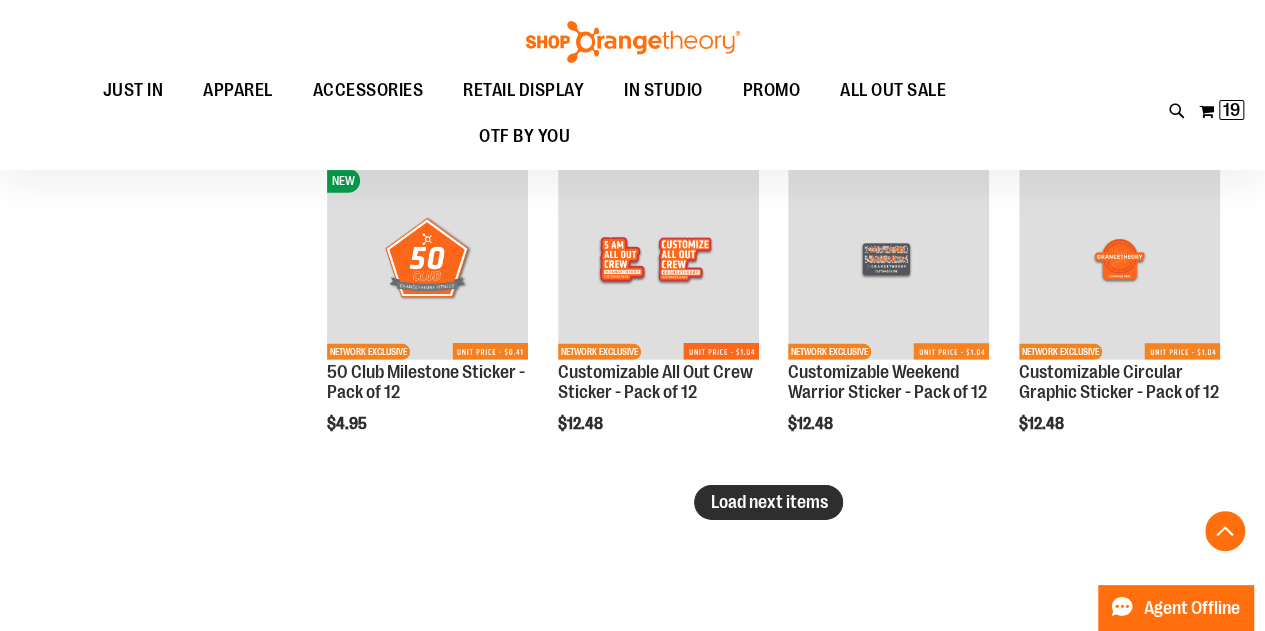 type on "**********" 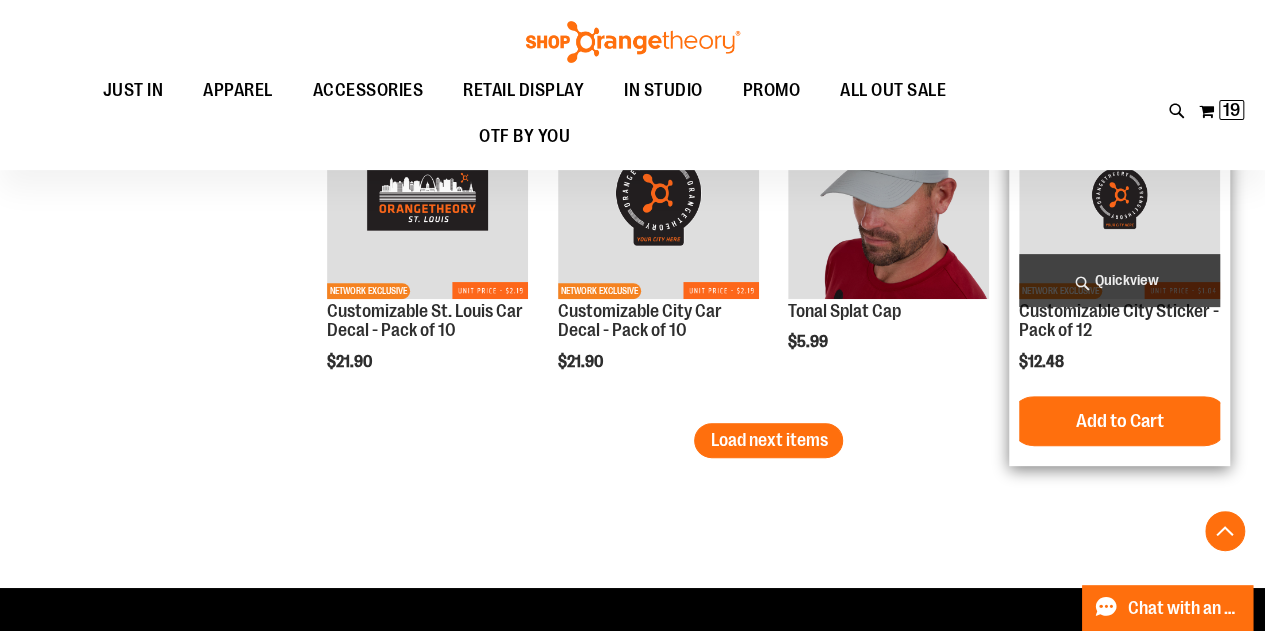 scroll, scrollTop: 3991, scrollLeft: 0, axis: vertical 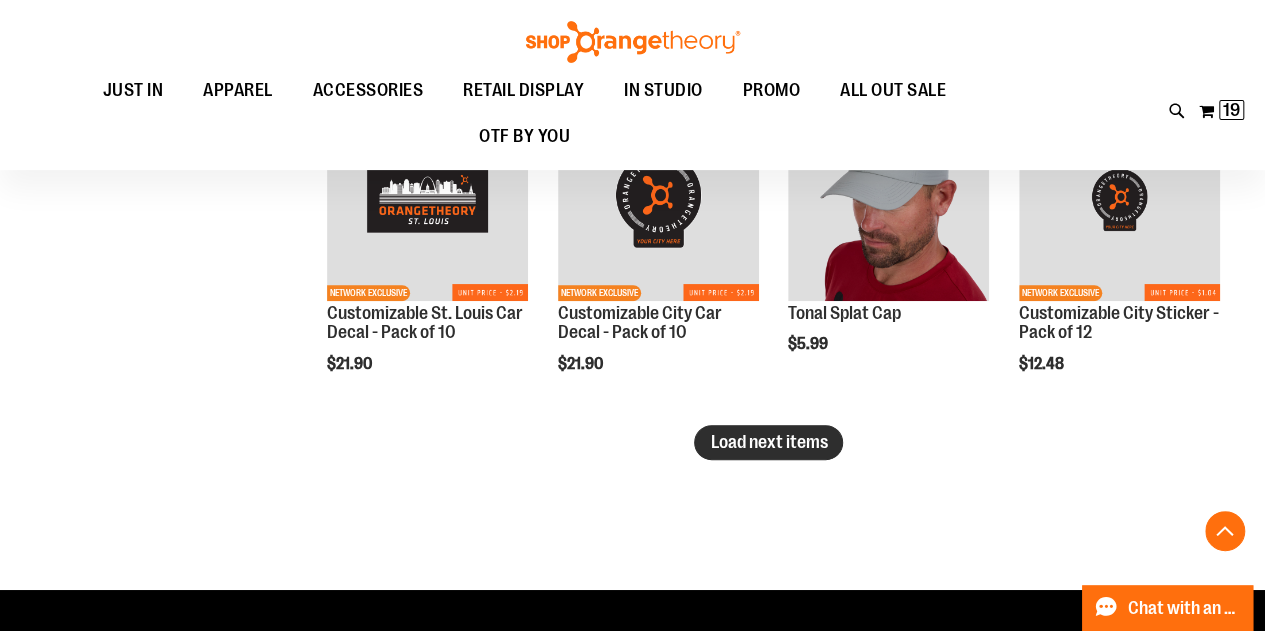 click on "Load next items" at bounding box center (768, 442) 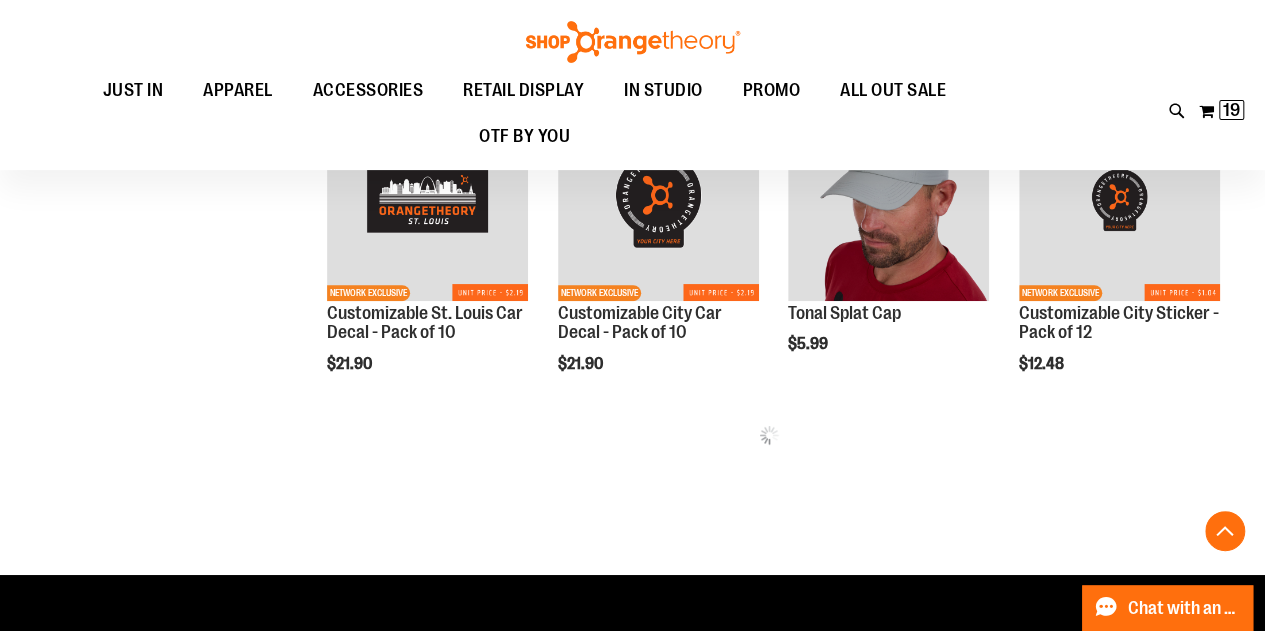 click at bounding box center [769, 435] 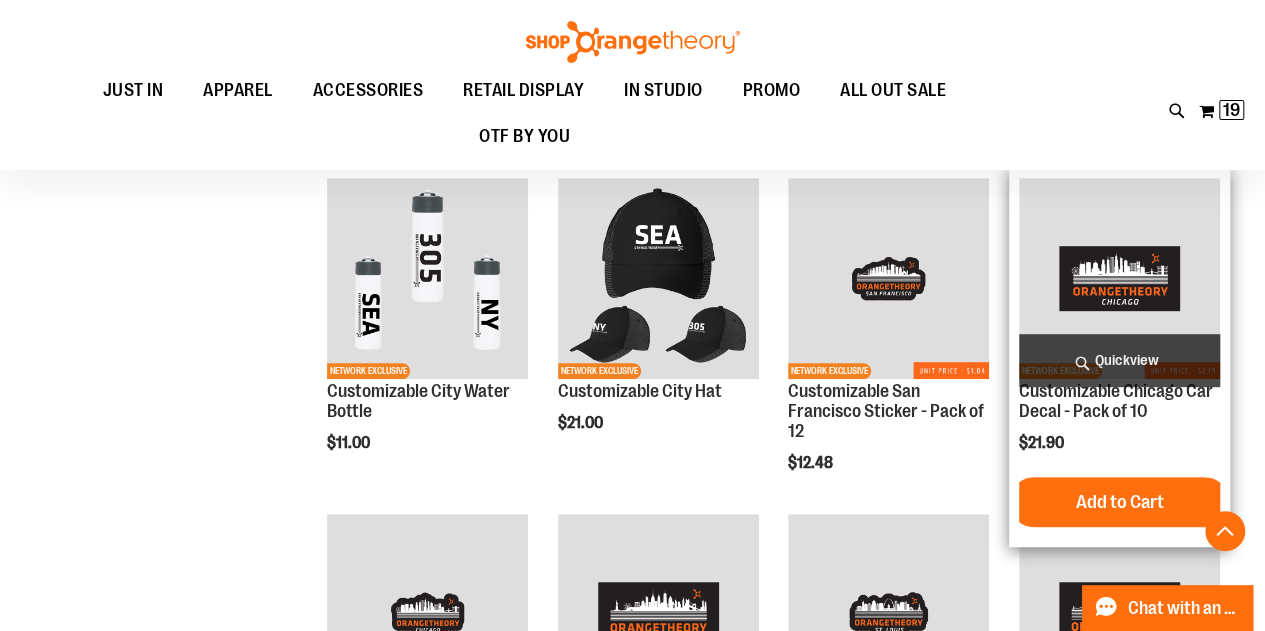 scroll, scrollTop: 4249, scrollLeft: 0, axis: vertical 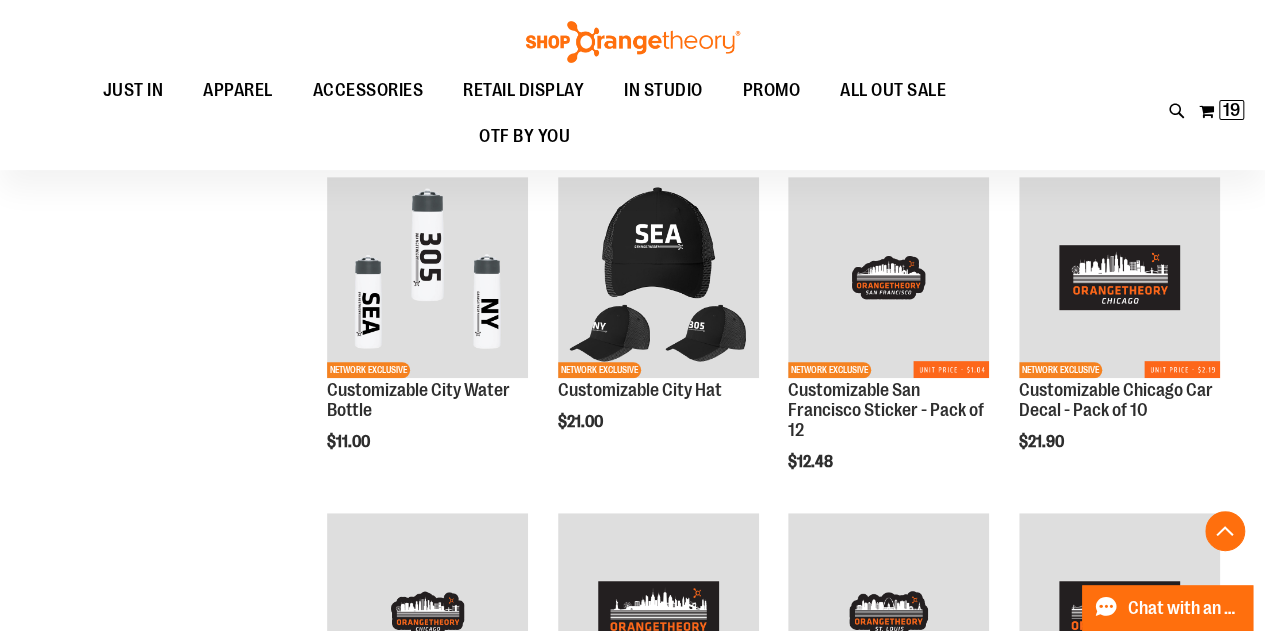 click on "**********" at bounding box center (632, -1326) 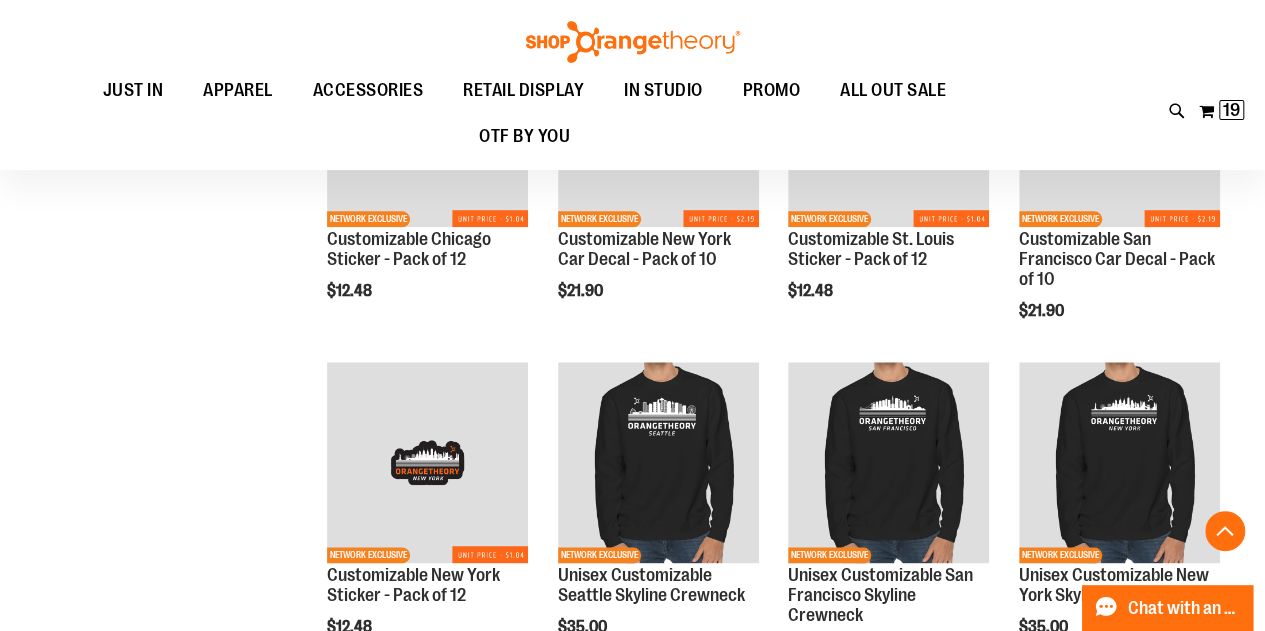 scroll, scrollTop: 4737, scrollLeft: 0, axis: vertical 